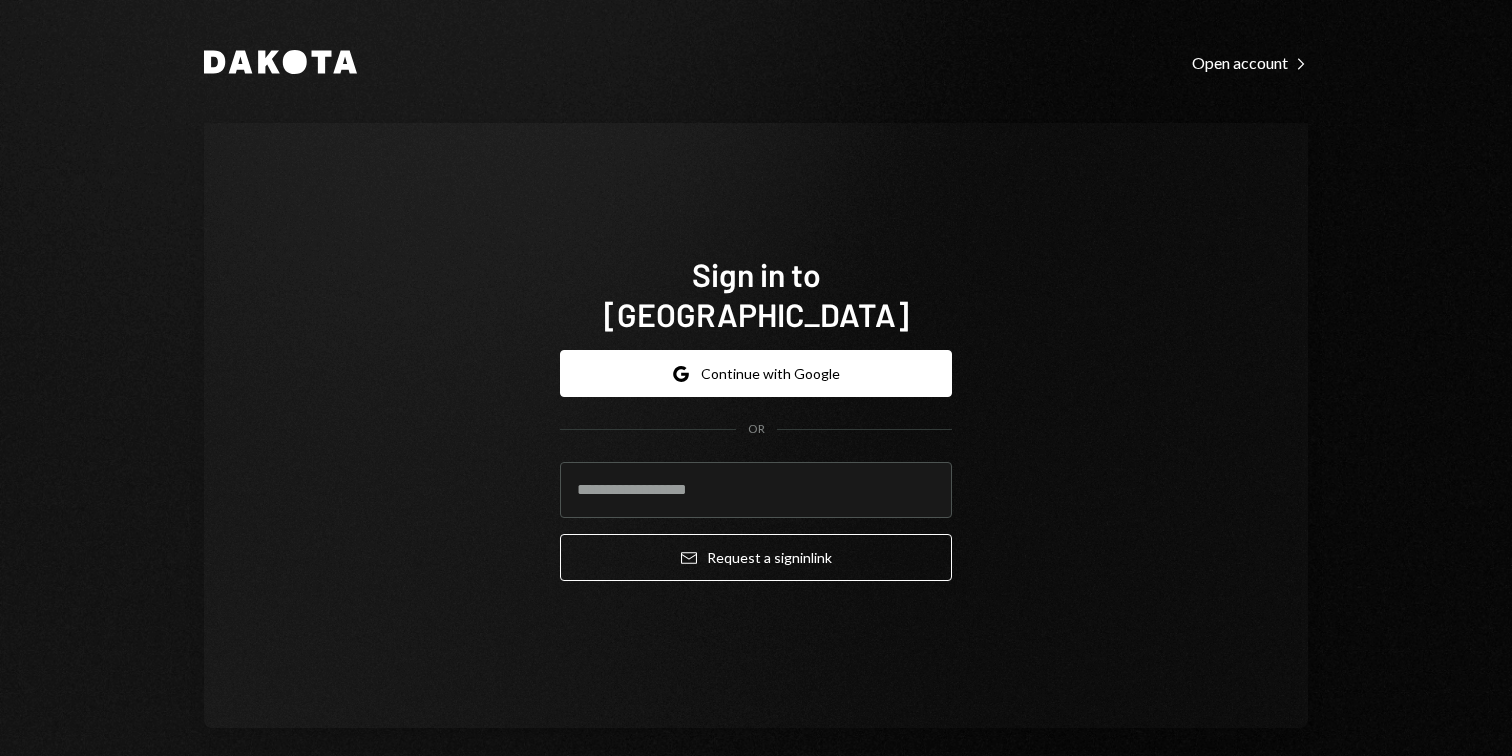scroll, scrollTop: 0, scrollLeft: 0, axis: both 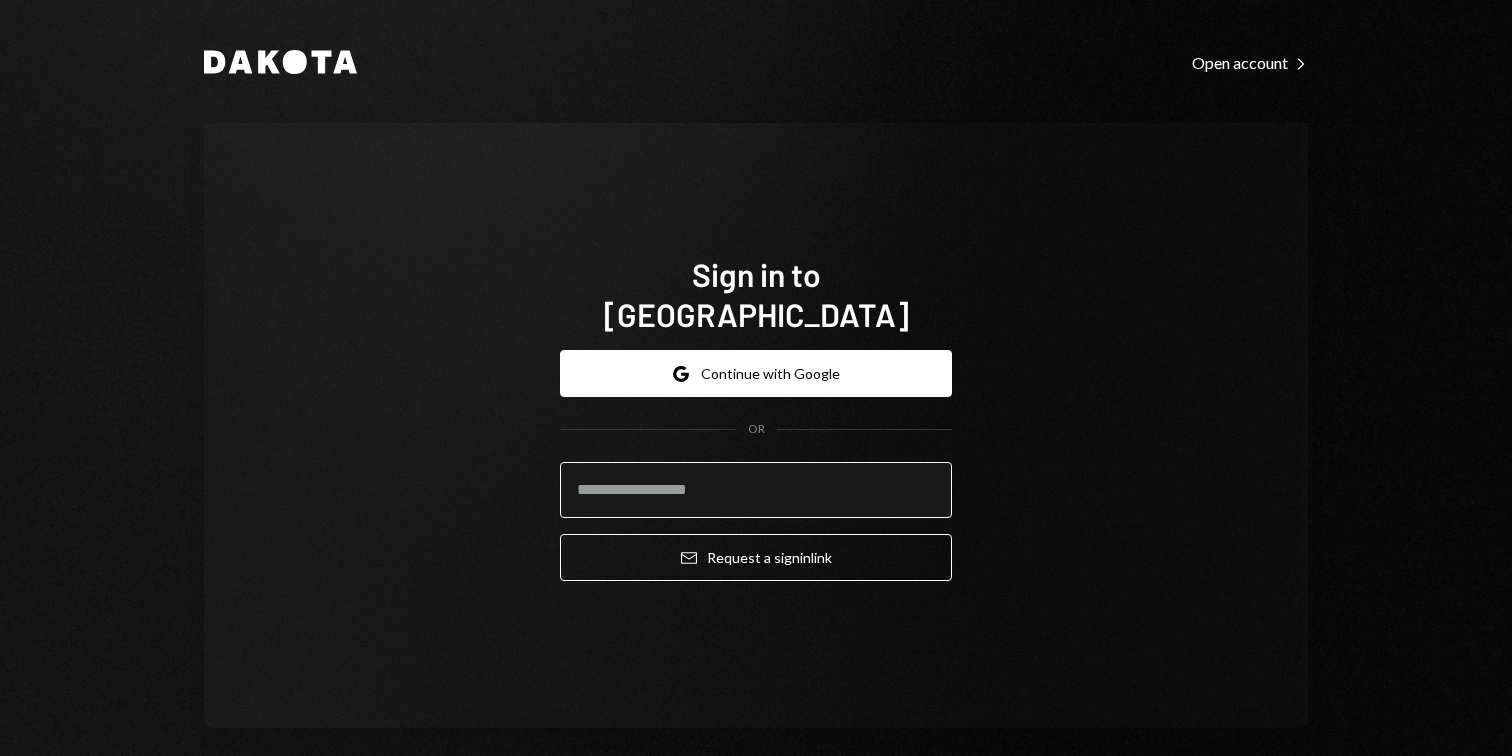 click at bounding box center (756, 490) 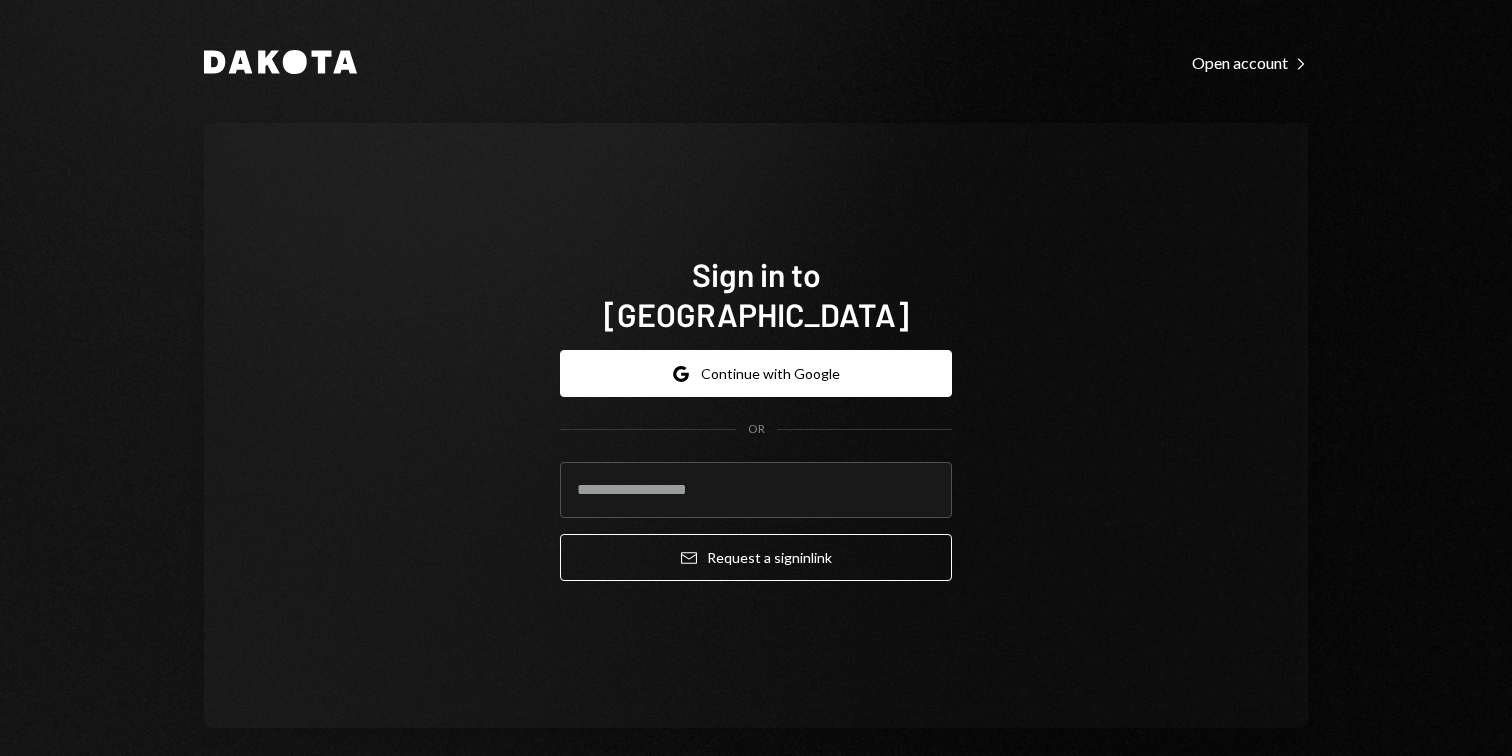type on "**********" 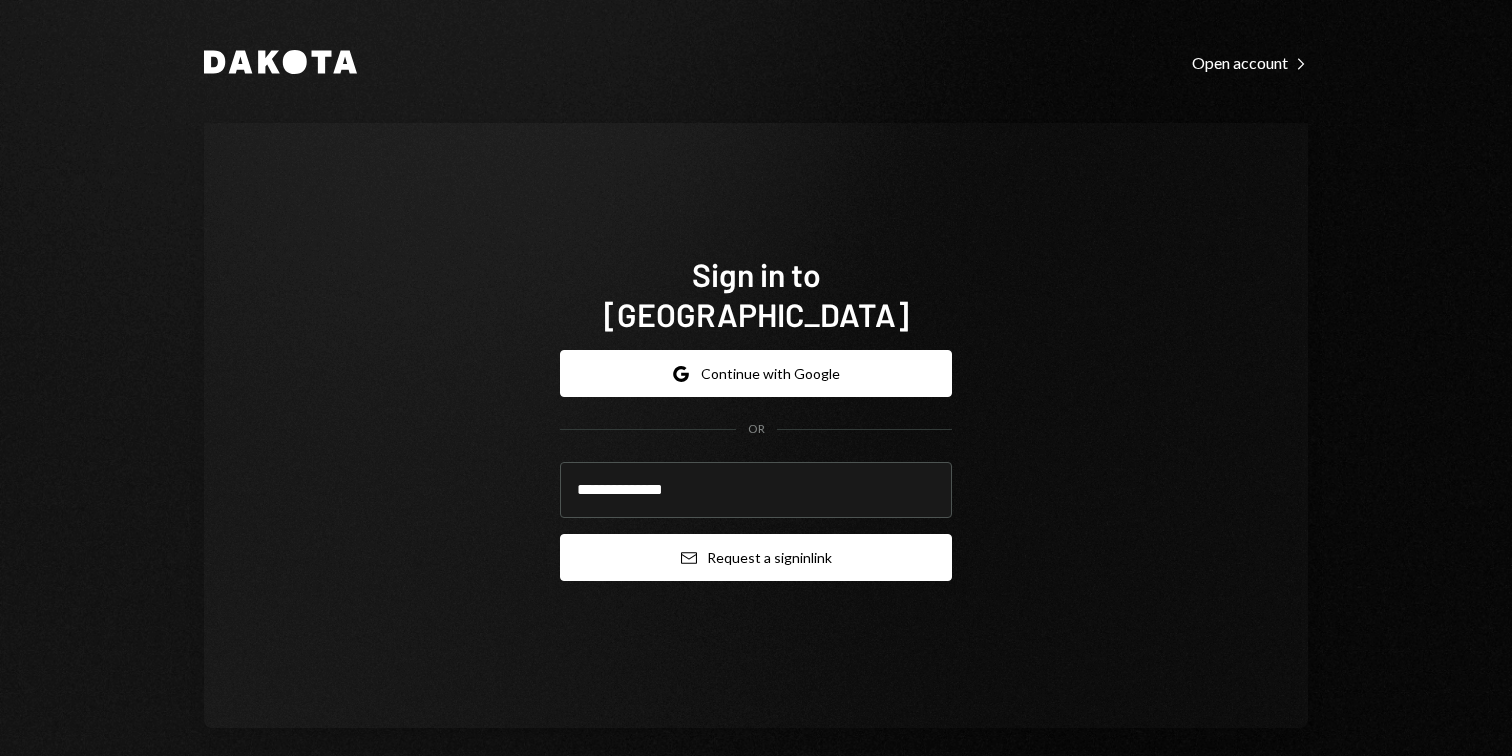 click on "Email Request a sign  in  link" at bounding box center [756, 557] 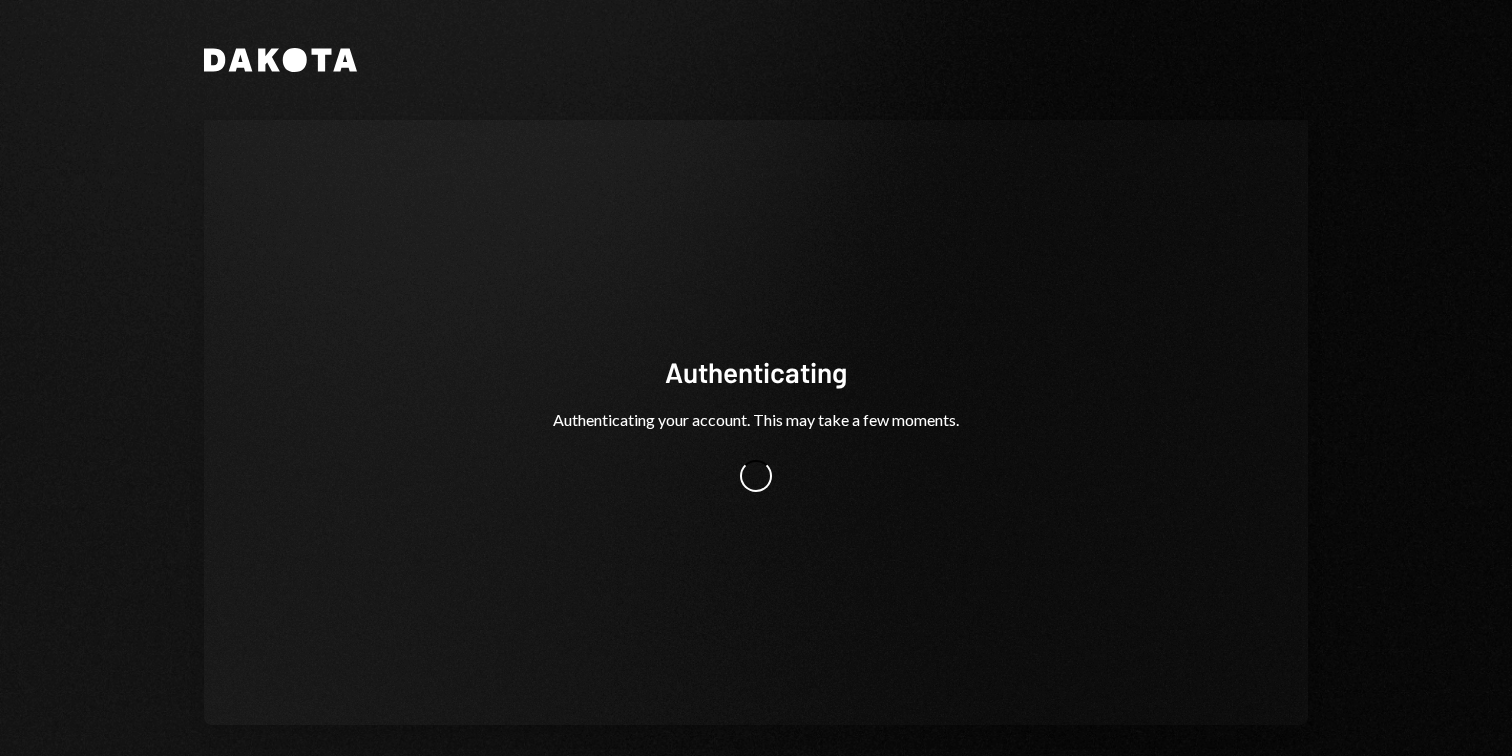scroll, scrollTop: 0, scrollLeft: 0, axis: both 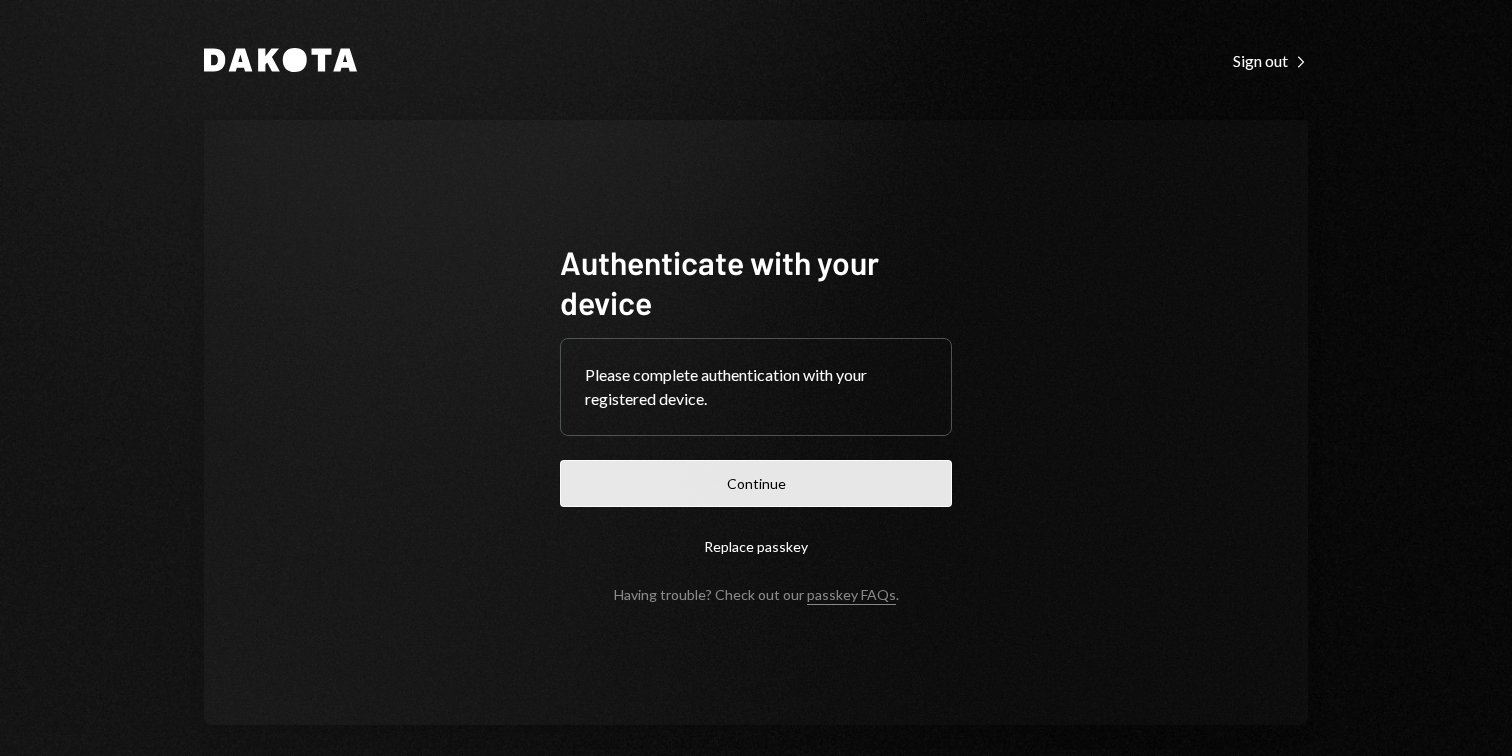 click on "Continue" at bounding box center (756, 483) 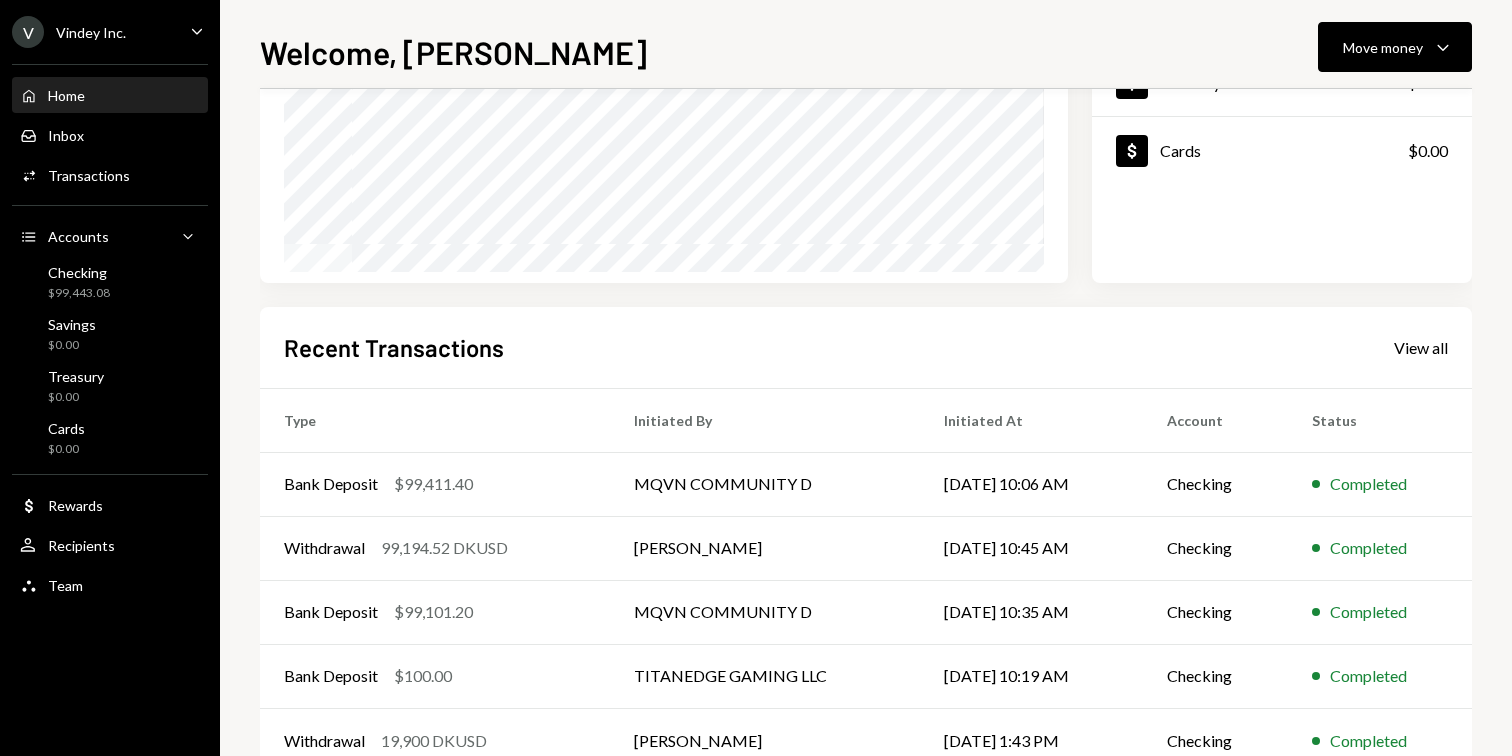 scroll, scrollTop: 354, scrollLeft: 0, axis: vertical 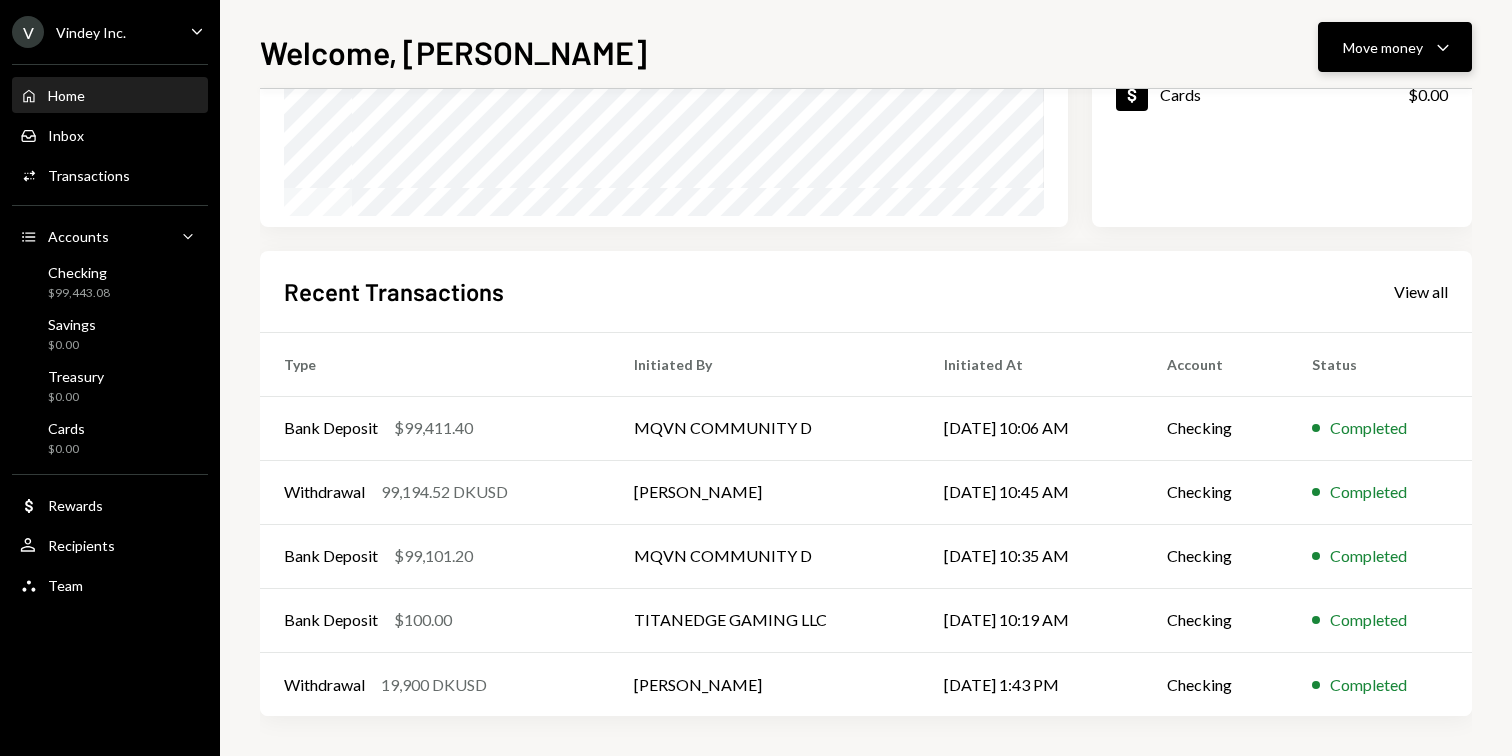 click on "Move money" at bounding box center (1383, 47) 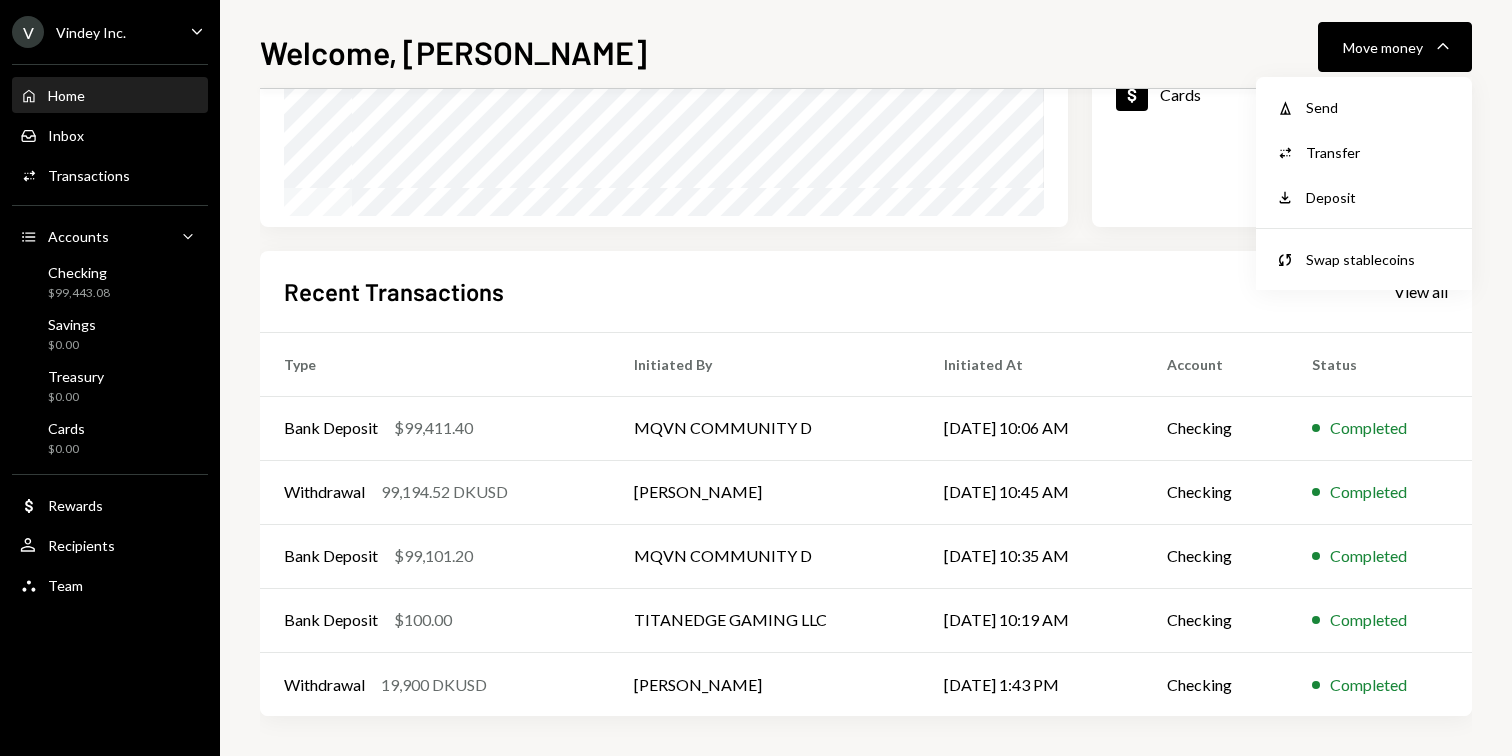 click on "Recent Transactions View all" at bounding box center [866, 291] 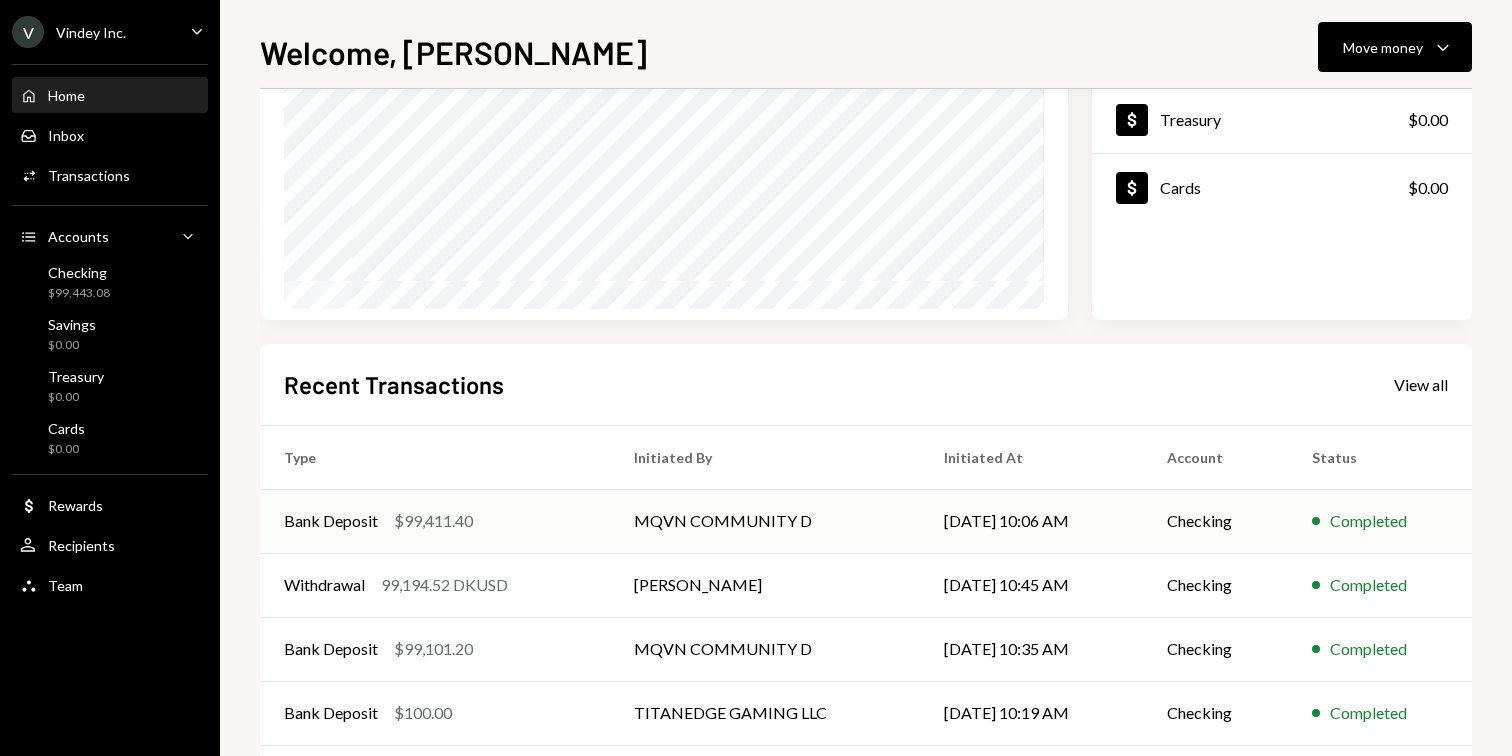 scroll, scrollTop: 0, scrollLeft: 0, axis: both 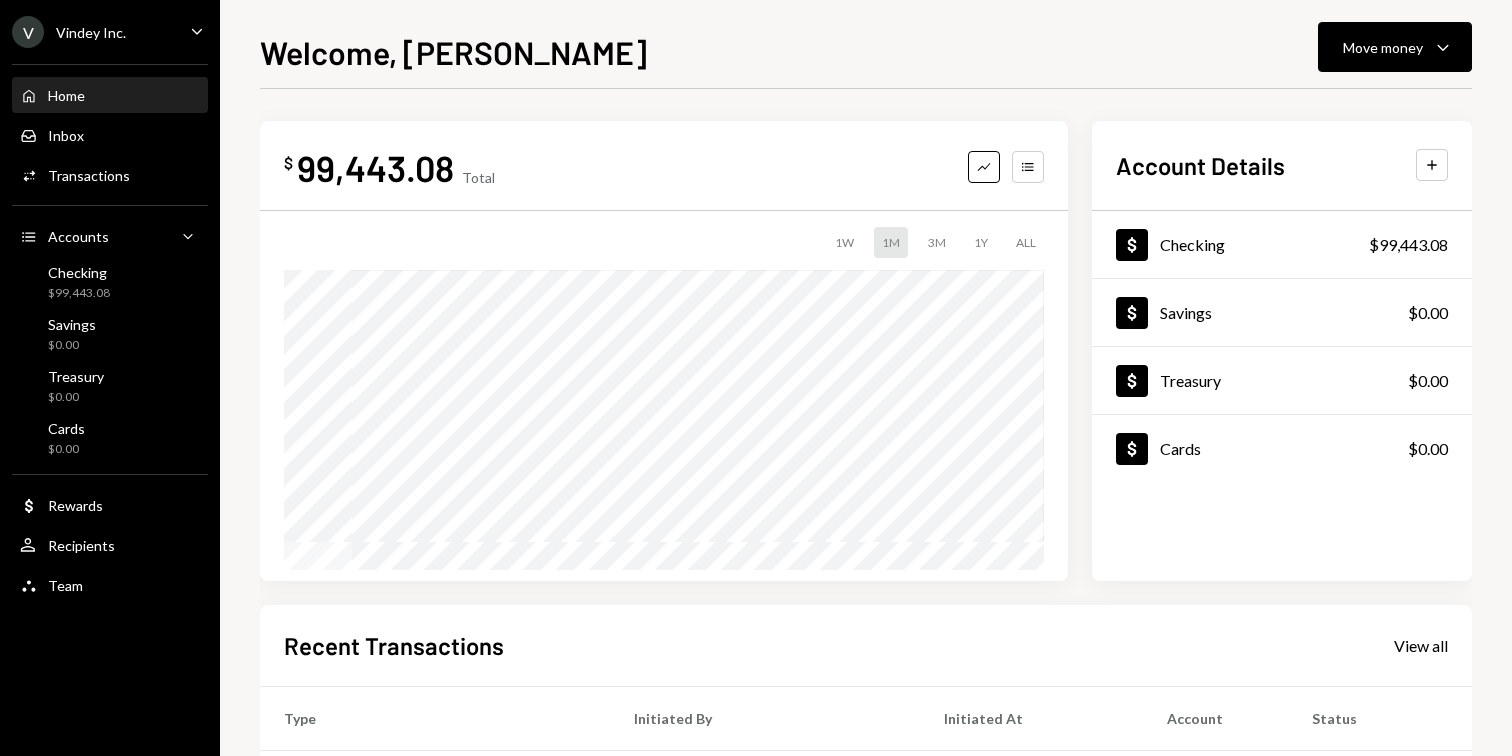click on "Welcome, Gavin Move money Caret Down $ 99,443.08 Total Graph Accounts 1W 1M 3M 1Y ALL
$99,443.08
Jul 07, 2025
Account Details Plus Dollar Checking $99,443.08 Dollar Savings $0.00 Dollar Treasury $0.00 Dollar Cards $0.00 Recent Transactions View all Type Initiated By Initiated At Account Status Bank Deposit $99,411.40 MQVN COMMUNITY D 07/07/25 10:06 AM Checking Completed Withdrawal 99,194.52  DKUSD Gavin Karcsak 07/02/25 10:45 AM Checking Completed Bank Deposit $99,101.20 MQVN COMMUNITY D 07/02/25 10:35 AM Checking Completed Bank Deposit $100.00 TITANEDGE GAMING LLC 07/02/25 10:19 AM Checking Completed Withdrawal 19,900  DKUSD Gavin Karcsak 06/23/25 1:43 PM Checking Completed" at bounding box center [866, 392] 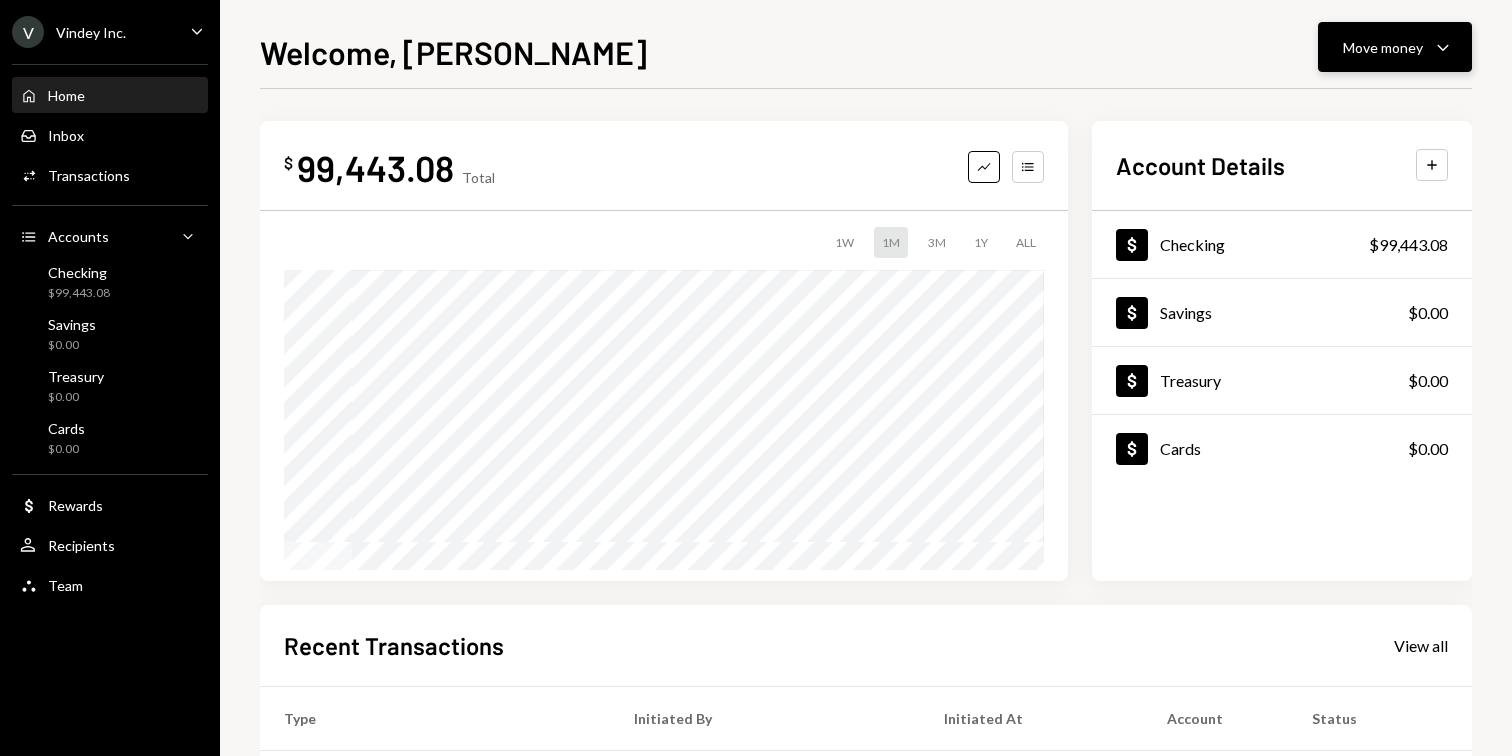 click on "Move money" at bounding box center [1383, 47] 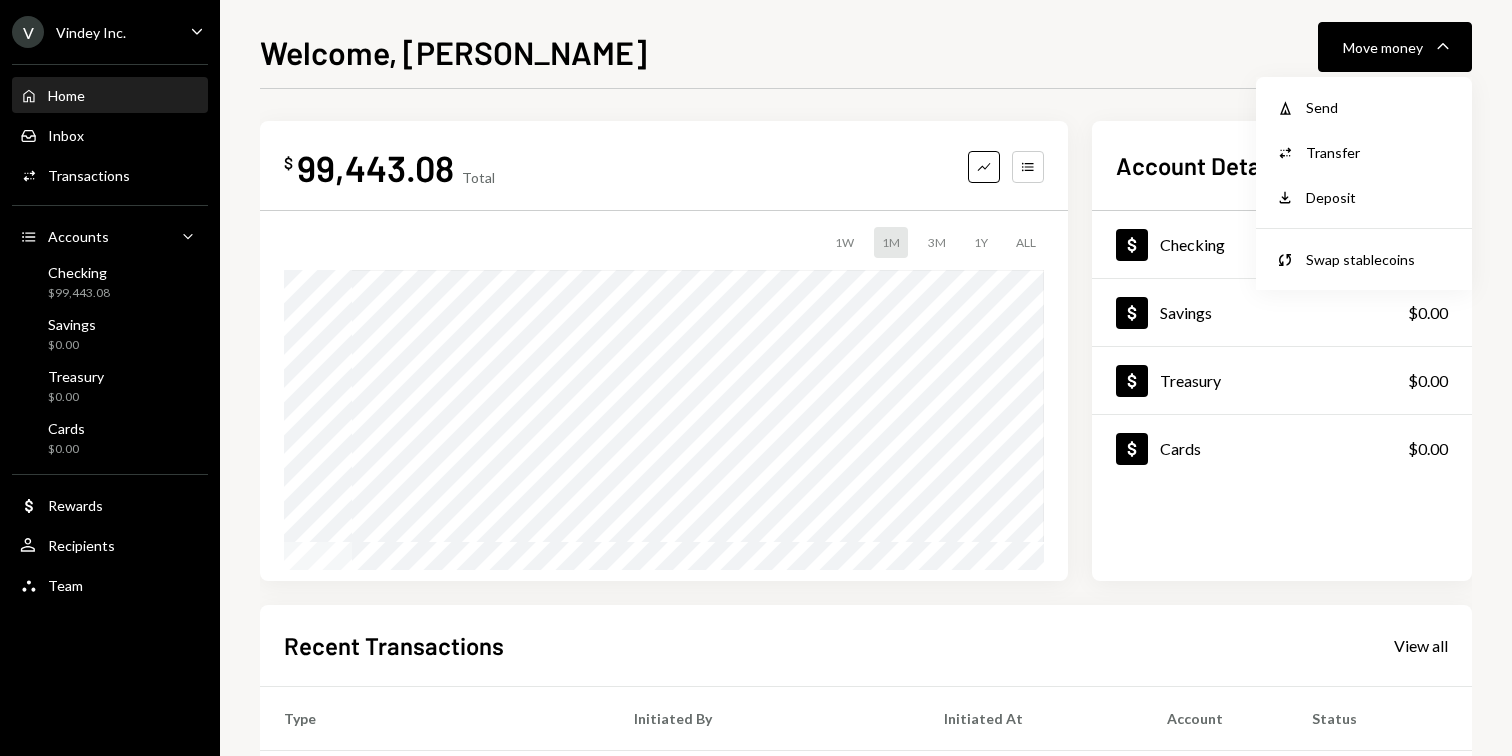 click on "Send" at bounding box center (1379, 107) 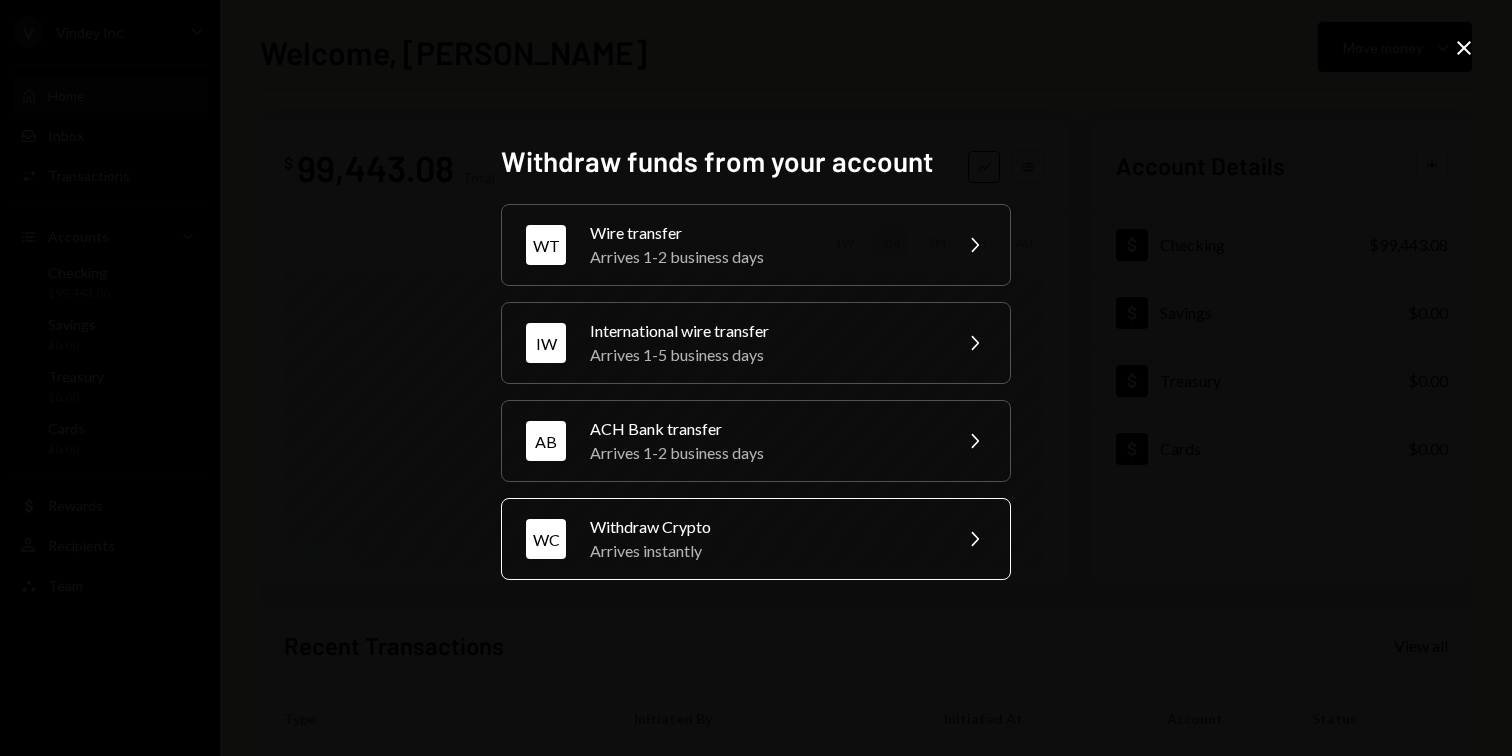 click on "Withdraw Crypto" at bounding box center (764, 527) 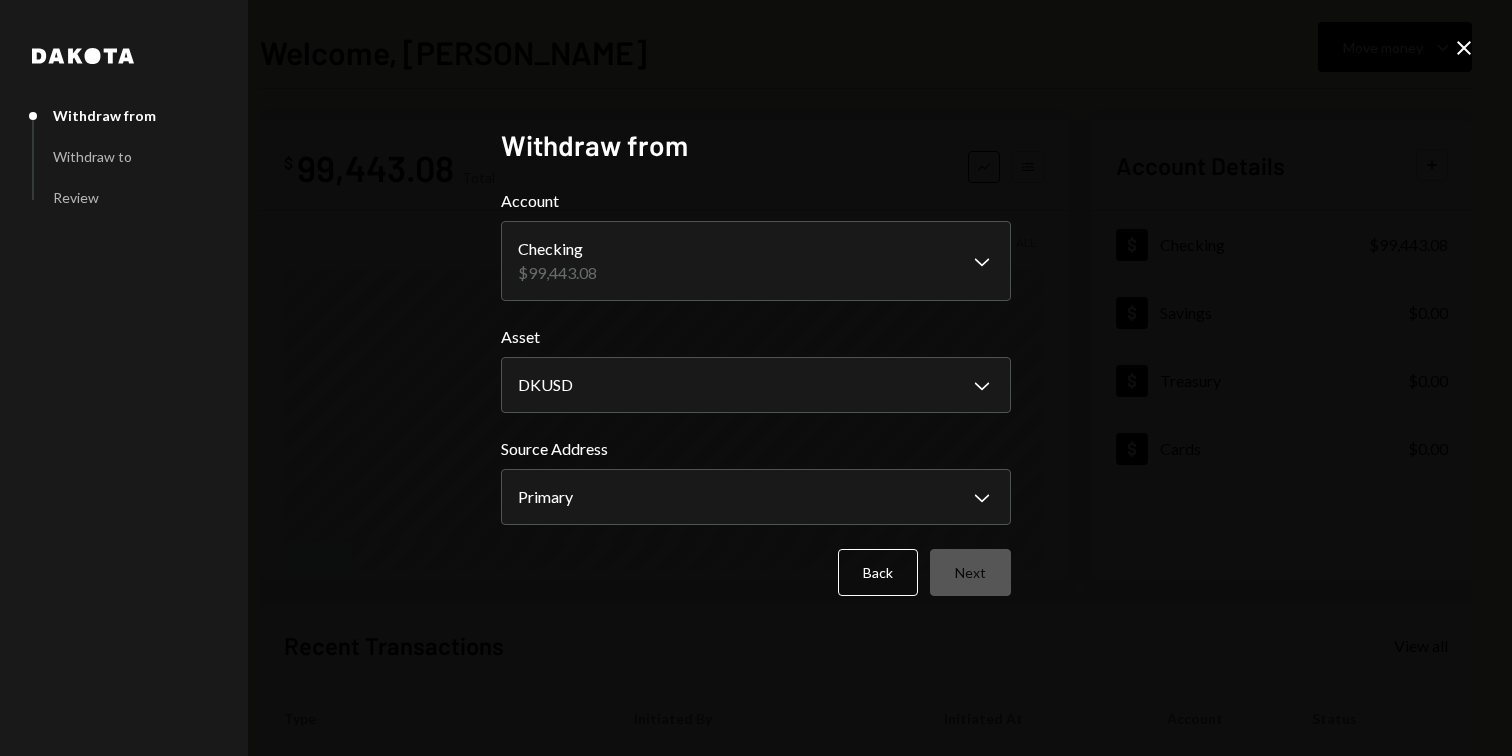 click on "Back Next" at bounding box center [756, 572] 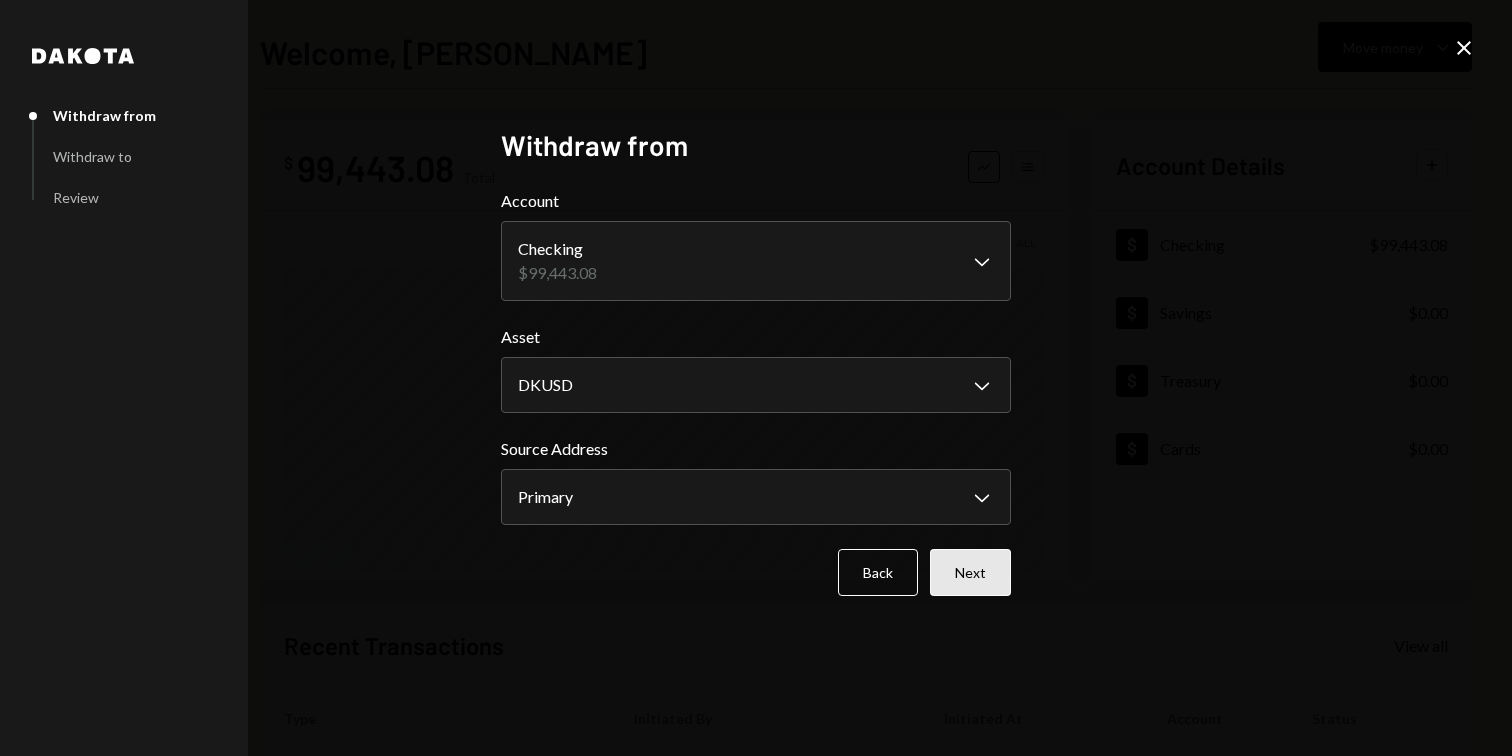 click on "Next" at bounding box center (970, 572) 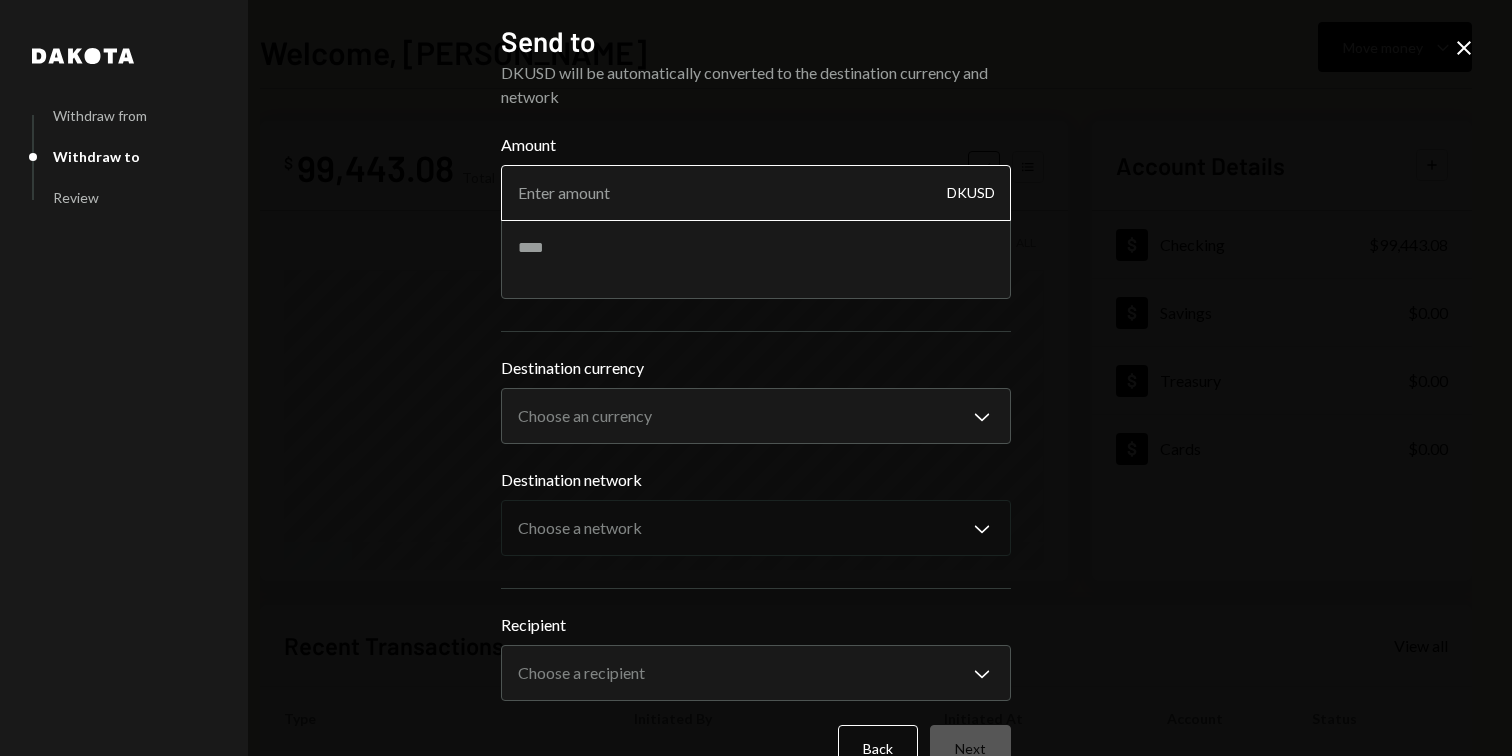 click on "Amount" at bounding box center (756, 193) 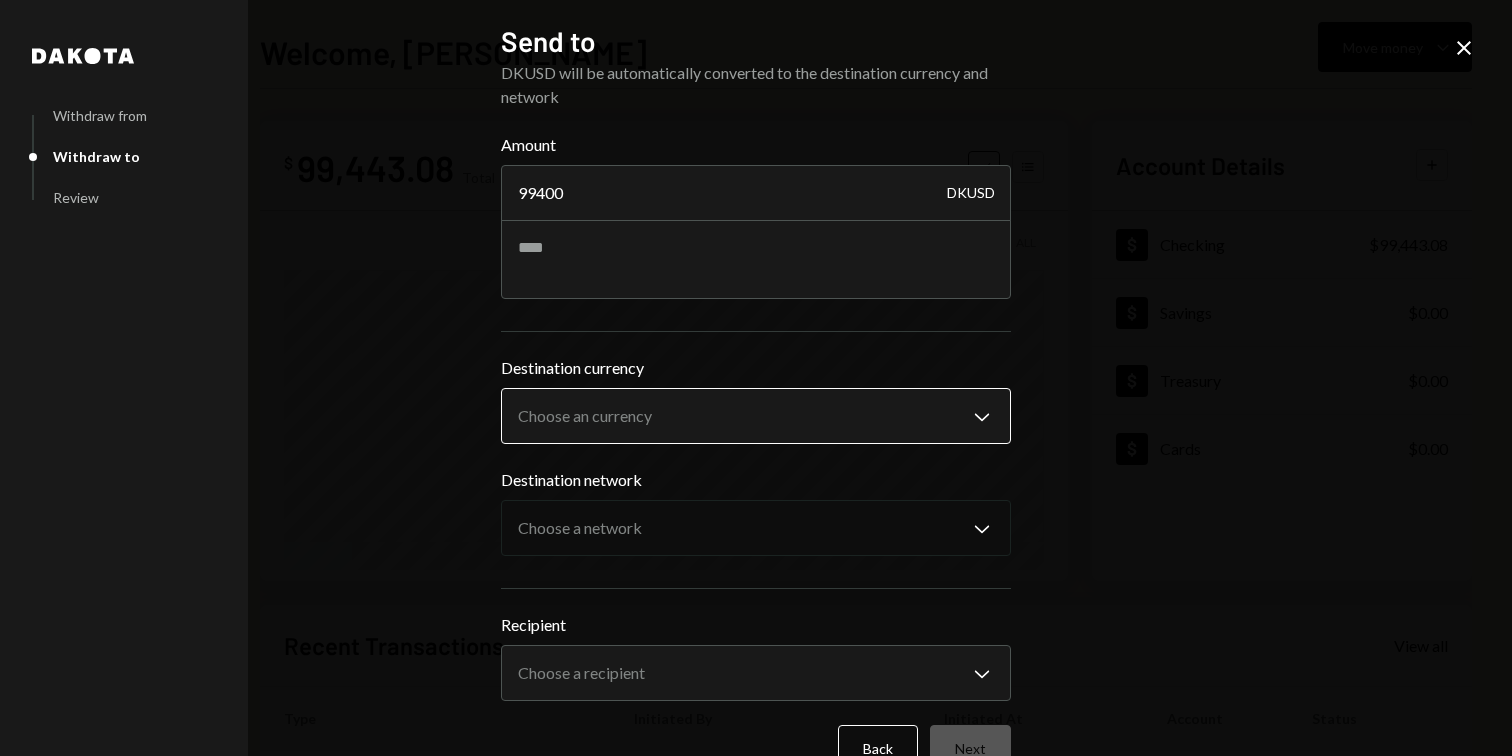 type on "99400" 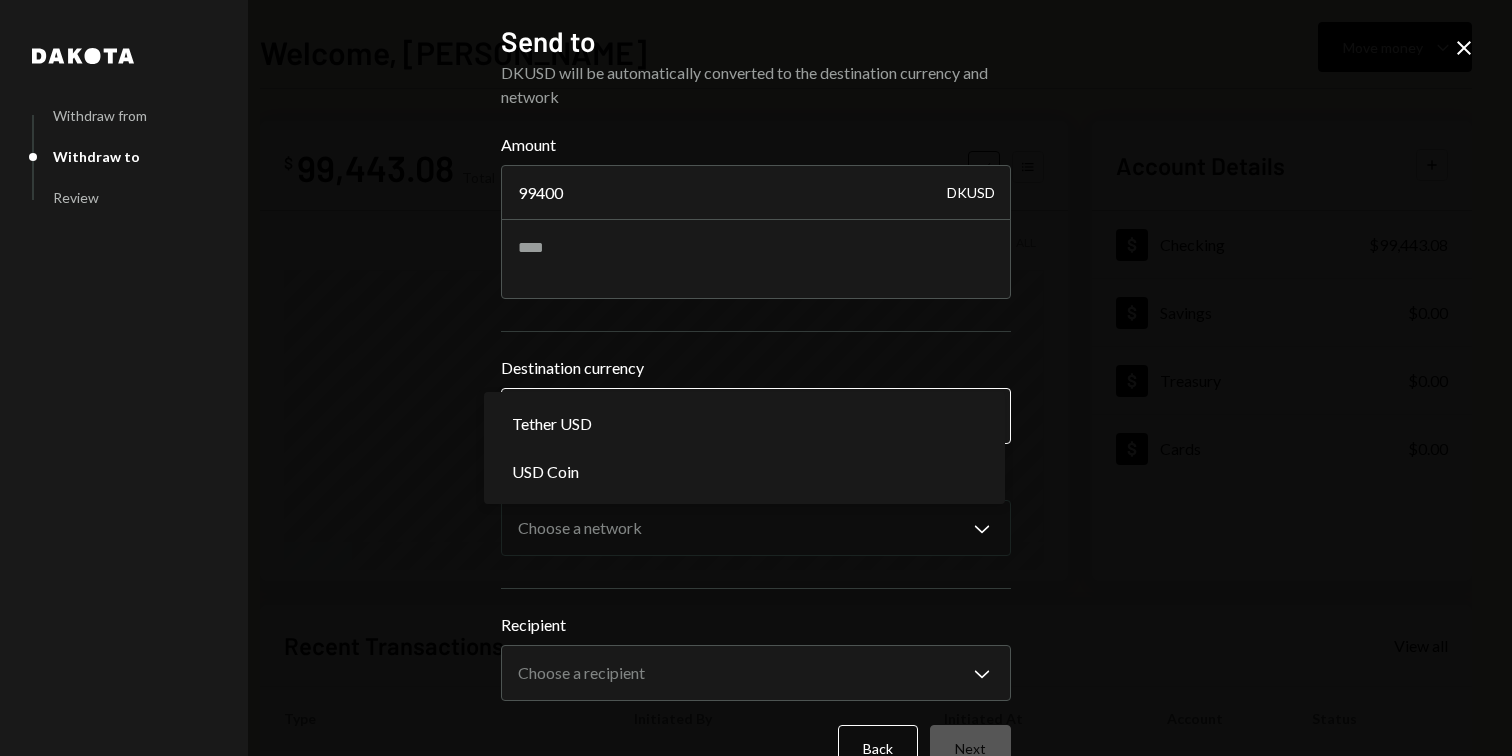 click on "V Vindey Inc. Caret Down Home Home Inbox Inbox Activities Transactions Accounts Accounts Caret Down Checking $99,443.08 Savings $0.00 Treasury $0.00 Cards $0.00 Dollar Rewards User Recipients Team Team Welcome, Gavin Move money Caret Down $ 99,443.08 Total Graph Accounts 1W 1M 3M 1Y ALL Account Details Plus Dollar Checking $99,443.08 Dollar Savings $0.00 Dollar Treasury $0.00 Dollar Cards $0.00 Recent Transactions View all Type Initiated By Initiated At Account Status Bank Deposit $99,411.40 MQVN COMMUNITY D 07/07/25 10:06 AM Checking Completed Withdrawal 99,194.52  DKUSD Gavin Karcsak 07/02/25 10:45 AM Checking Completed Bank Deposit $99,101.20 MQVN COMMUNITY D 07/02/25 10:35 AM Checking Completed Bank Deposit $100.00 TITANEDGE GAMING LLC 07/02/25 10:19 AM Checking Completed Withdrawal 19,900  DKUSD Gavin Karcsak 06/23/25 1:43 PM Checking Completed /dashboard Dakota Withdraw from Withdraw to Review Send to DKUSD will be automatically converted to the destination currency and network Amount 99400 DKUSD *****" at bounding box center [756, 378] 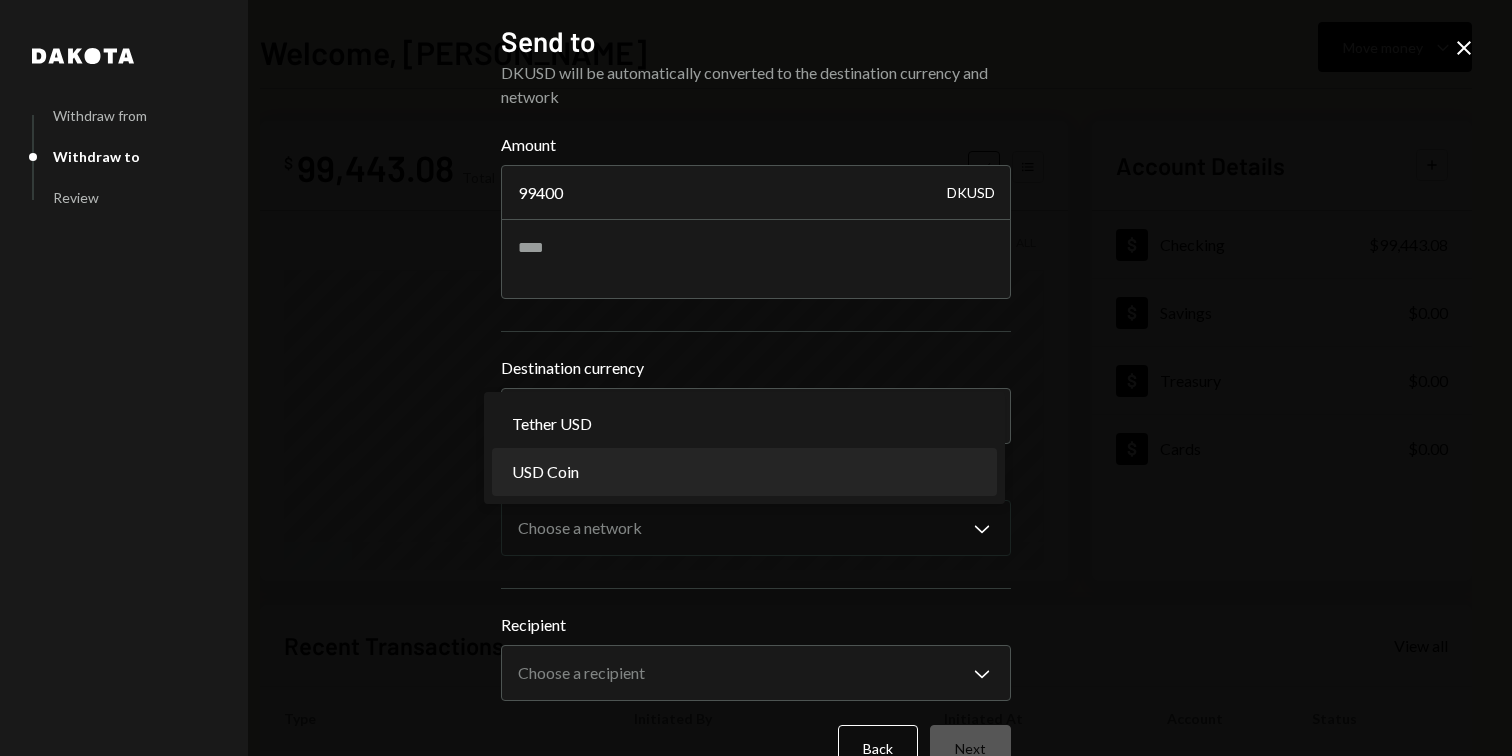 select on "****" 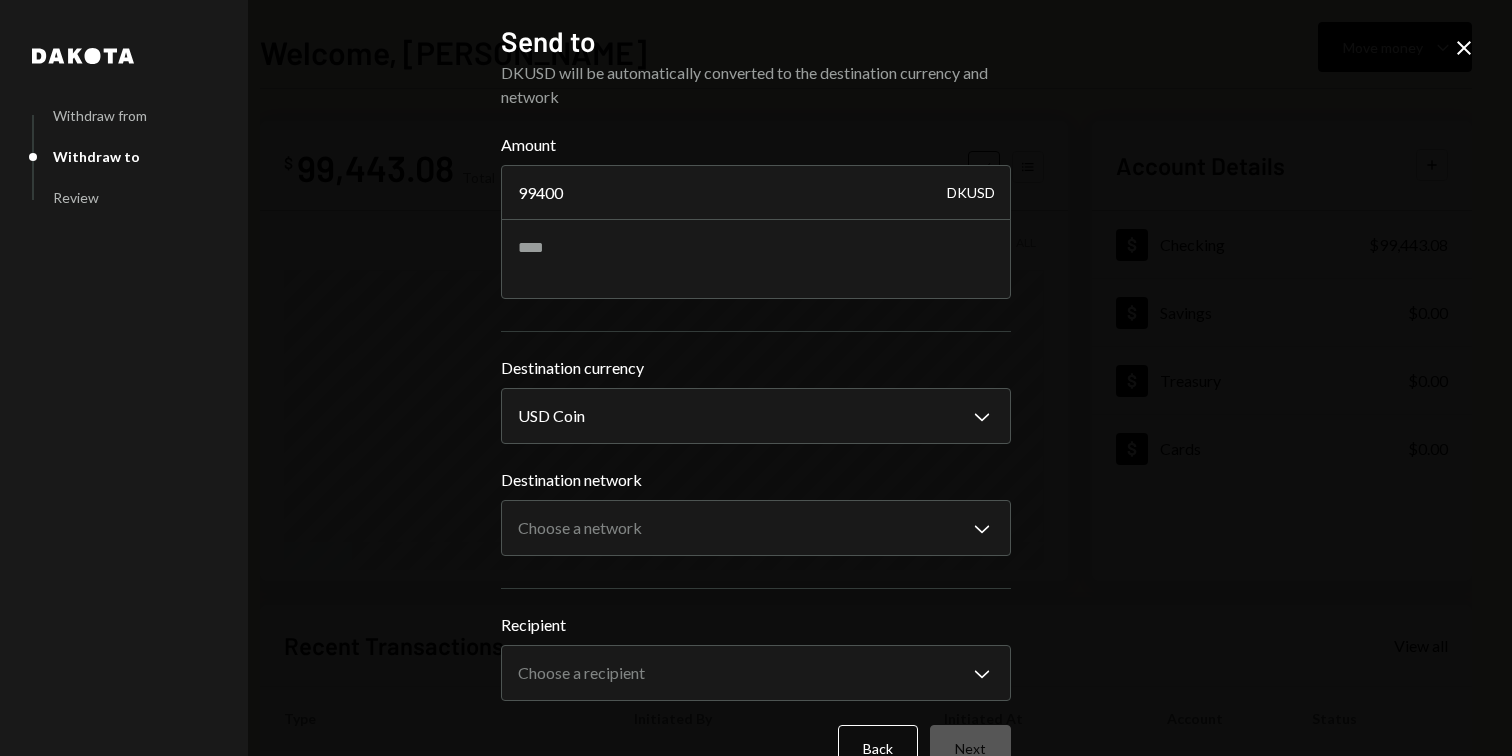click on "V Vindey Inc. Caret Down Home Home Inbox Inbox Activities Transactions Accounts Accounts Caret Down Checking $99,443.08 Savings $0.00 Treasury $0.00 Cards $0.00 Dollar Rewards User Recipients Team Team Welcome, Gavin Move money Caret Down $ 99,443.08 Total Graph Accounts 1W 1M 3M 1Y ALL Account Details Plus Dollar Checking $99,443.08 Dollar Savings $0.00 Dollar Treasury $0.00 Dollar Cards $0.00 Recent Transactions View all Type Initiated By Initiated At Account Status Bank Deposit $99,411.40 MQVN COMMUNITY D 07/07/25 10:06 AM Checking Completed Withdrawal 99,194.52  DKUSD Gavin Karcsak 07/02/25 10:45 AM Checking Completed Bank Deposit $99,101.20 MQVN COMMUNITY D 07/02/25 10:35 AM Checking Completed Bank Deposit $100.00 TITANEDGE GAMING LLC 07/02/25 10:19 AM Checking Completed Withdrawal 19,900  DKUSD Gavin Karcsak 06/23/25 1:43 PM Checking Completed /dashboard Dakota Withdraw from Withdraw to Review Send to DKUSD will be automatically converted to the destination currency and network Amount 99400 DKUSD ******" at bounding box center (756, 378) 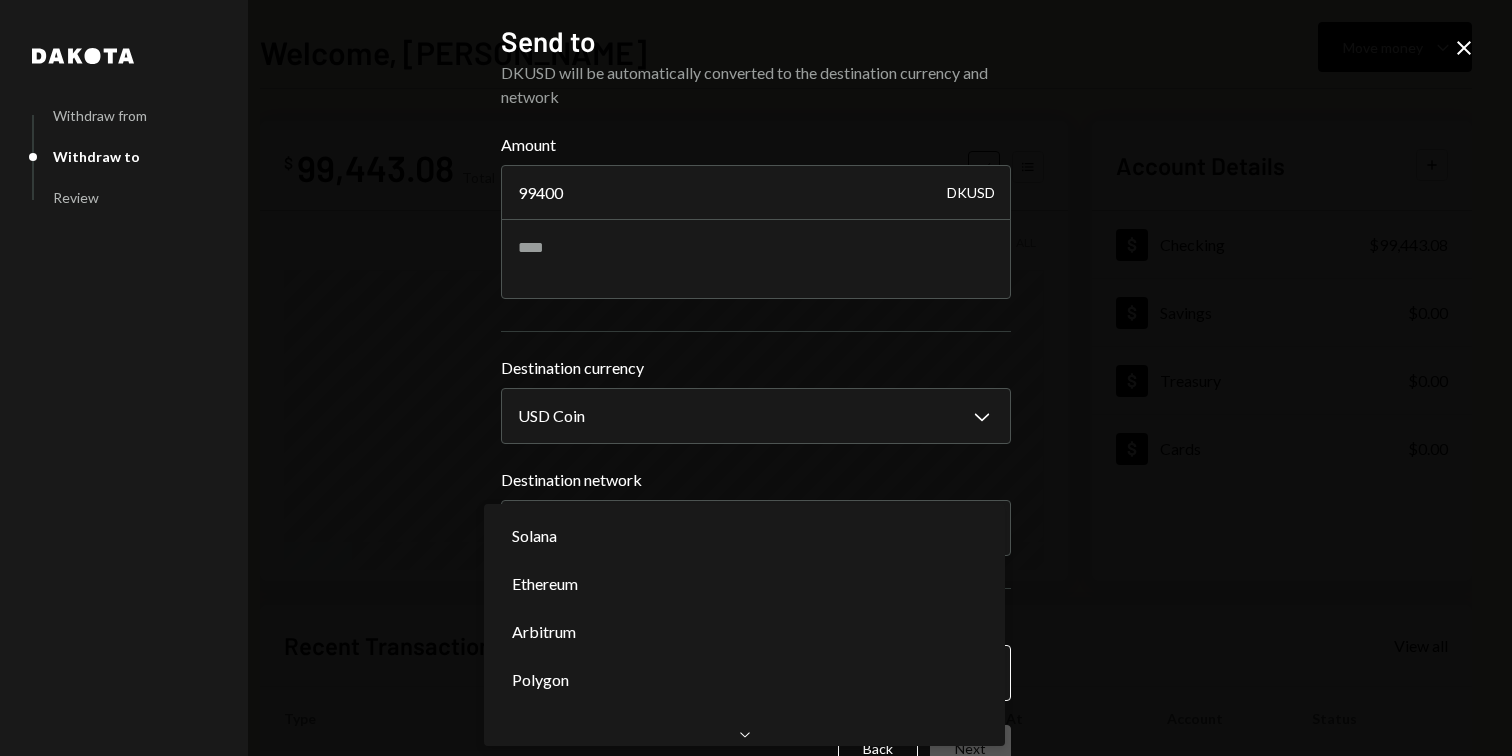 select on "**********" 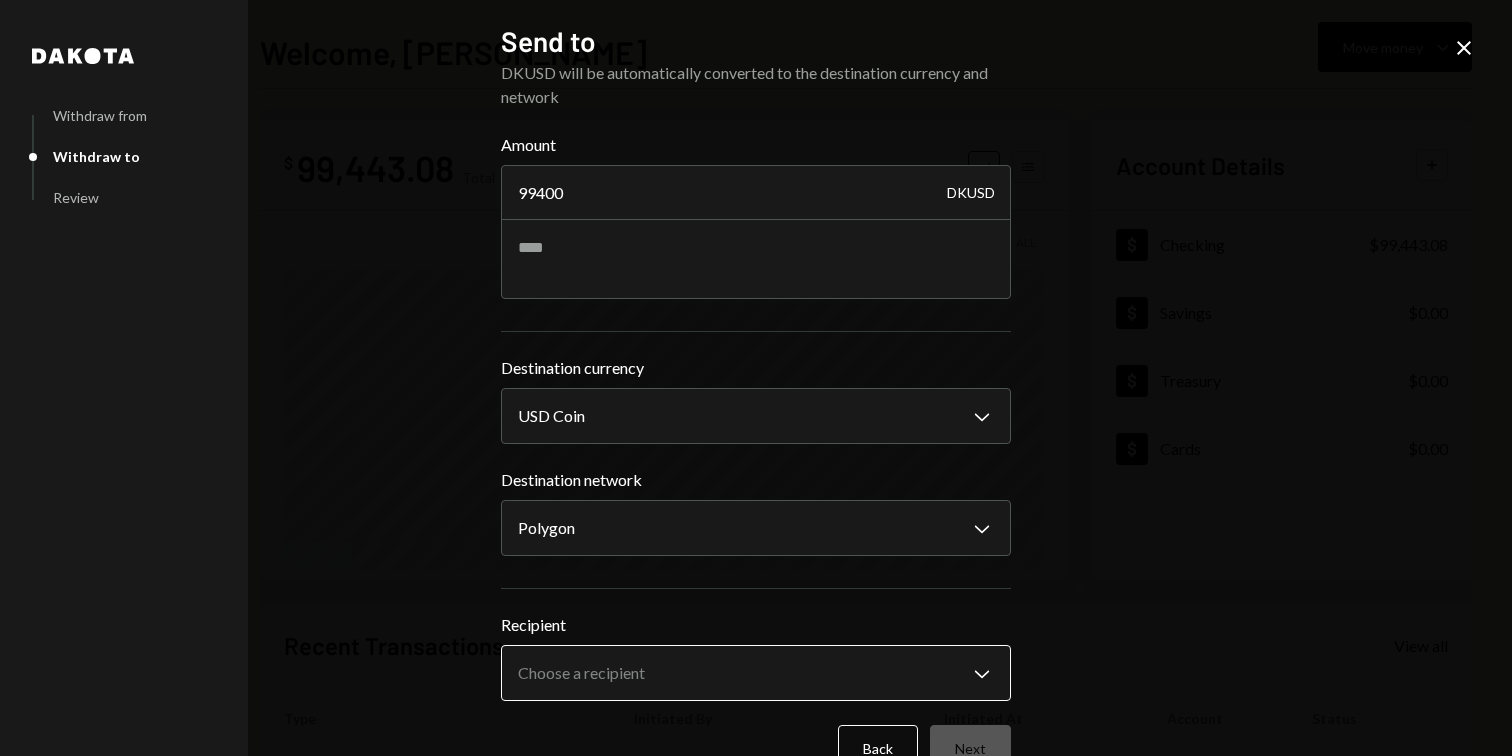 click on "V Vindey Inc. Caret Down Home Home Inbox Inbox Activities Transactions Accounts Accounts Caret Down Checking $99,443.08 Savings $0.00 Treasury $0.00 Cards $0.00 Dollar Rewards User Recipients Team Team Welcome, Gavin Move money Caret Down $ 99,443.08 Total Graph Accounts 1W 1M 3M 1Y ALL Account Details Plus Dollar Checking $99,443.08 Dollar Savings $0.00 Dollar Treasury $0.00 Dollar Cards $0.00 Recent Transactions View all Type Initiated By Initiated At Account Status Bank Deposit $99,411.40 MQVN COMMUNITY D 07/07/25 10:06 AM Checking Completed Withdrawal 99,194.52  DKUSD Gavin Karcsak 07/02/25 10:45 AM Checking Completed Bank Deposit $99,101.20 MQVN COMMUNITY D 07/02/25 10:35 AM Checking Completed Bank Deposit $100.00 TITANEDGE GAMING LLC 07/02/25 10:19 AM Checking Completed Withdrawal 19,900  DKUSD Gavin Karcsak 06/23/25 1:43 PM Checking Completed /dashboard Dakota Withdraw from Withdraw to Review Send to DKUSD will be automatically converted to the destination currency and network Amount 99400 DKUSD ******" at bounding box center [756, 378] 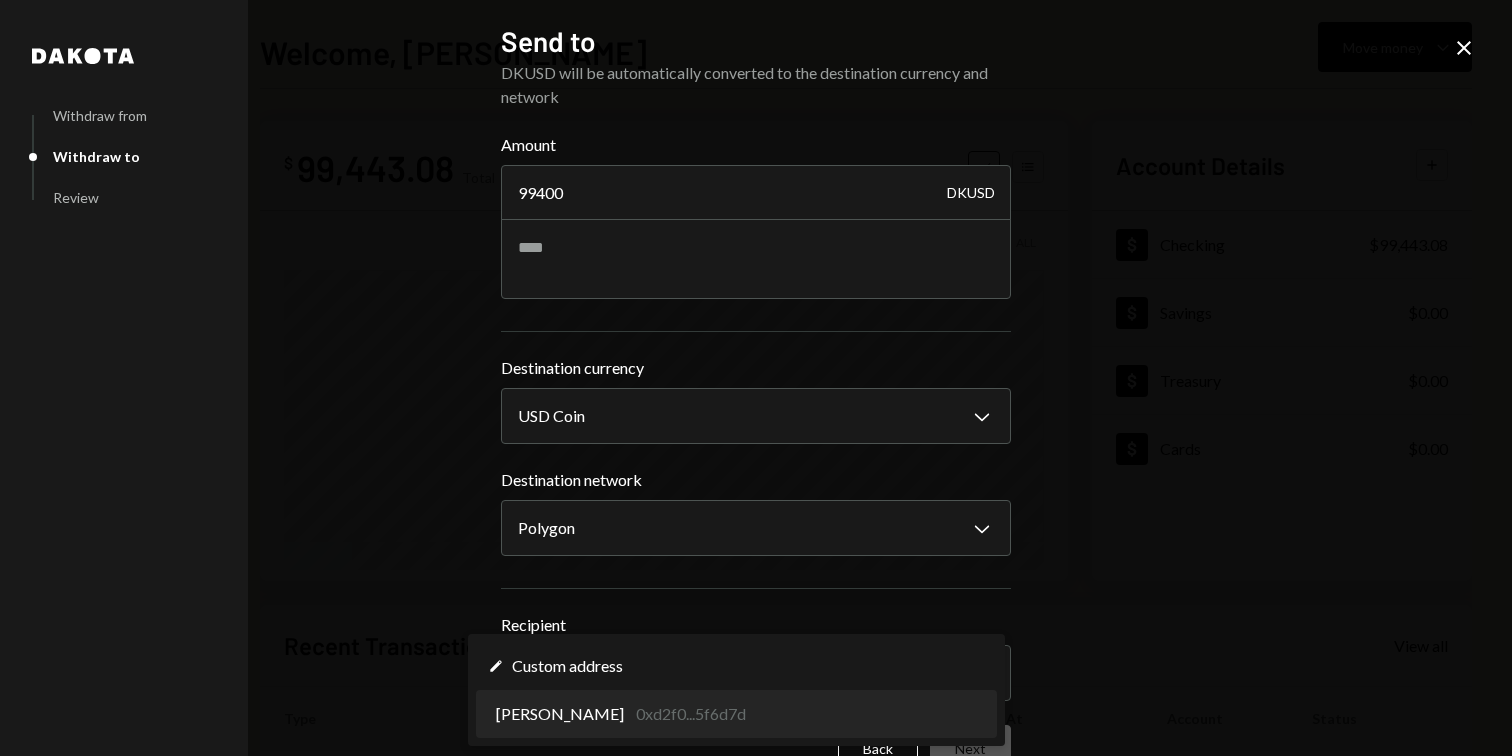 select on "**********" 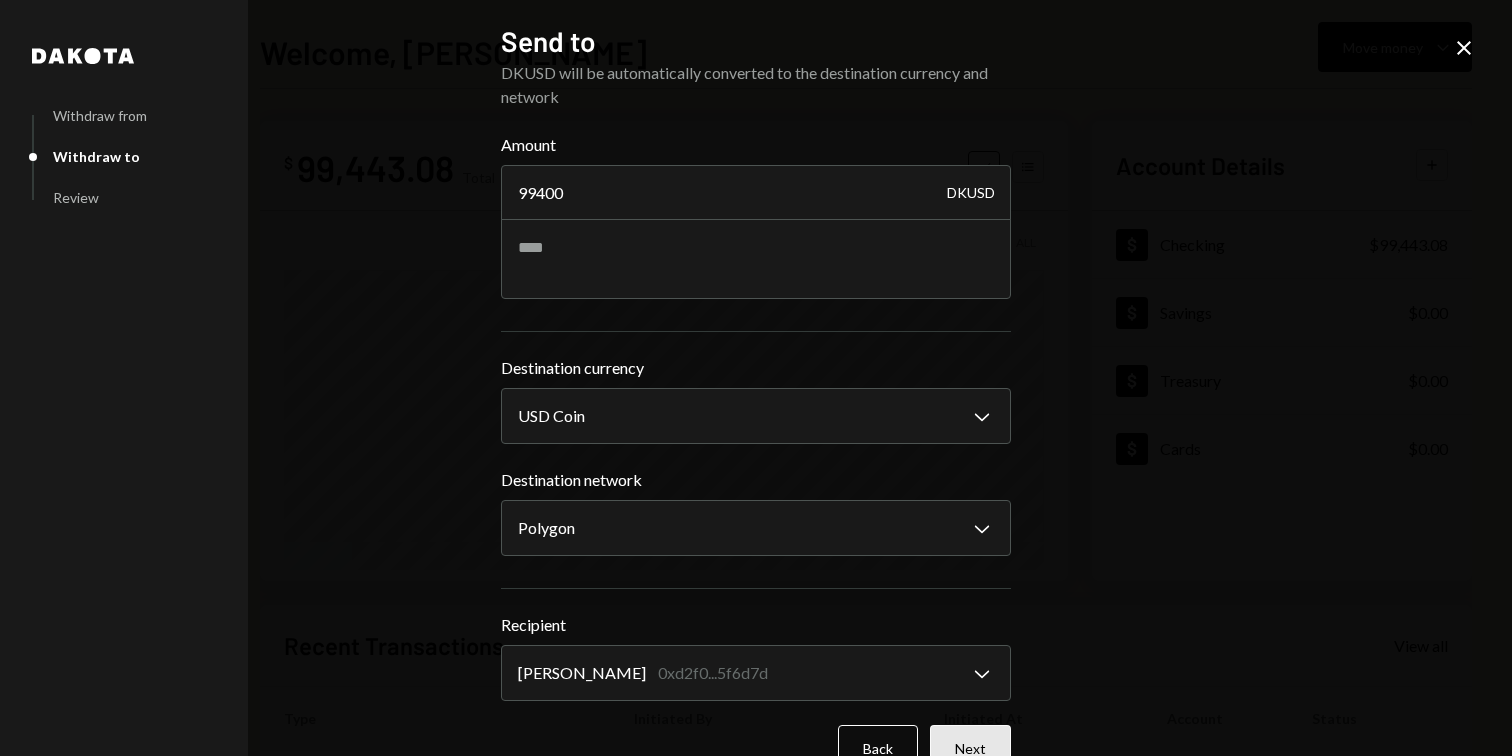 click on "Next" at bounding box center [970, 748] 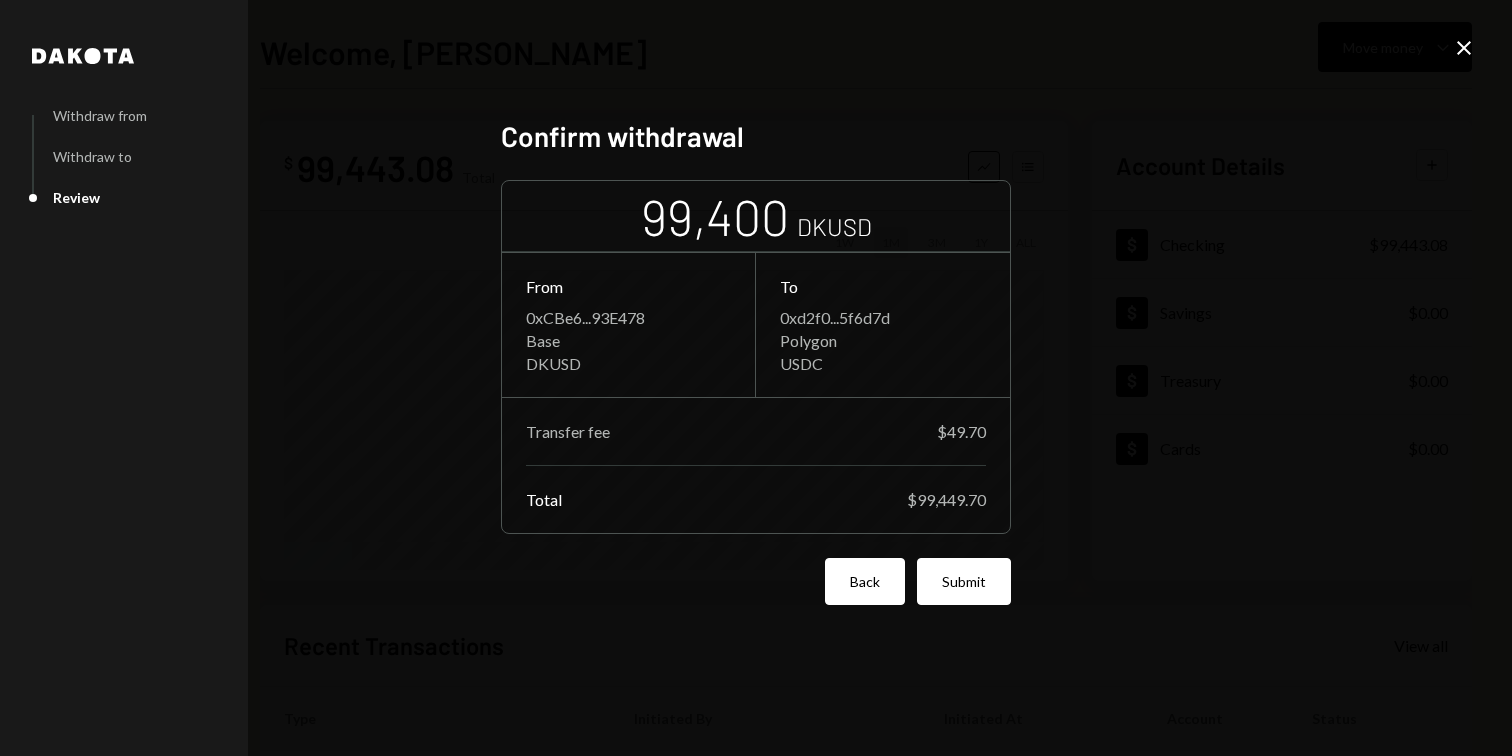 click on "Back" at bounding box center [865, 581] 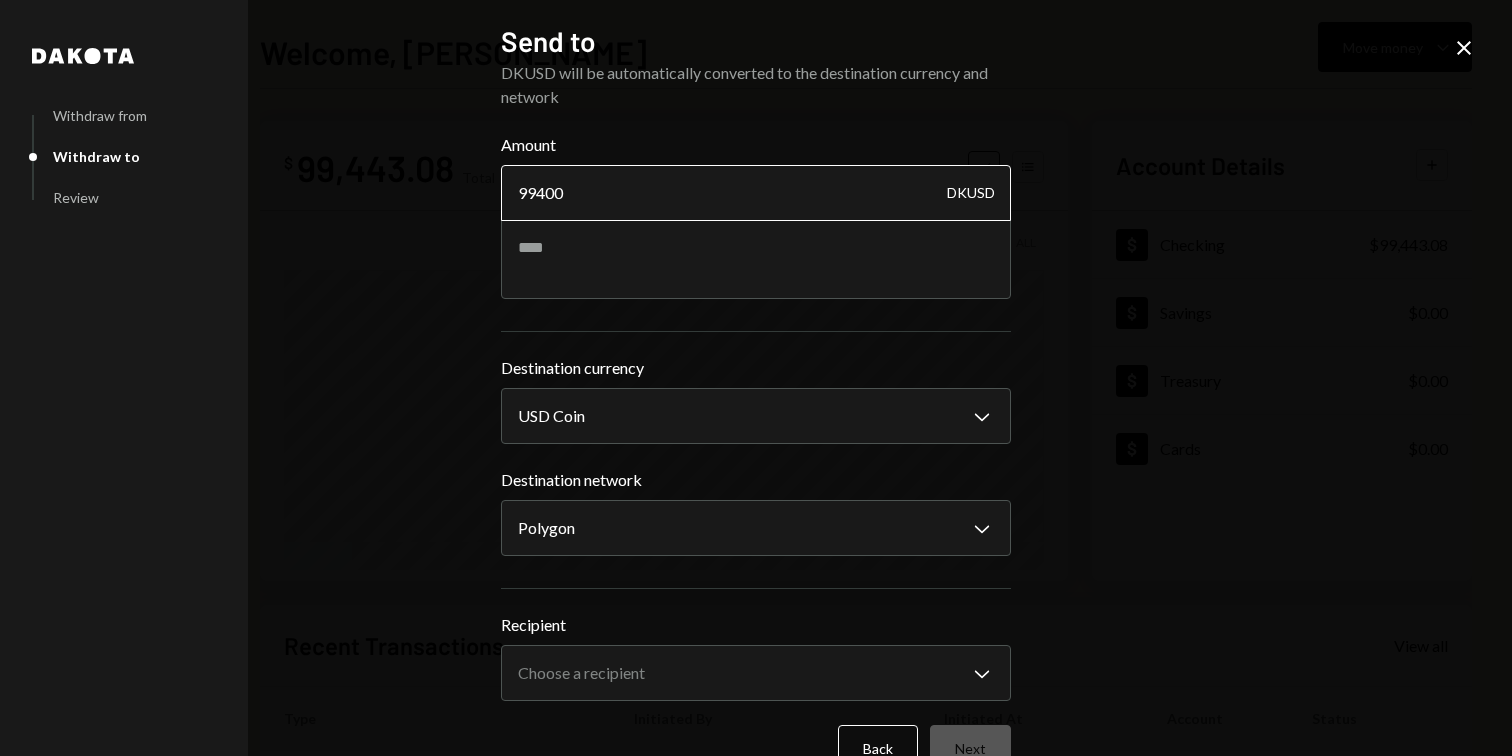 drag, startPoint x: 530, startPoint y: 192, endPoint x: 656, endPoint y: 195, distance: 126.035706 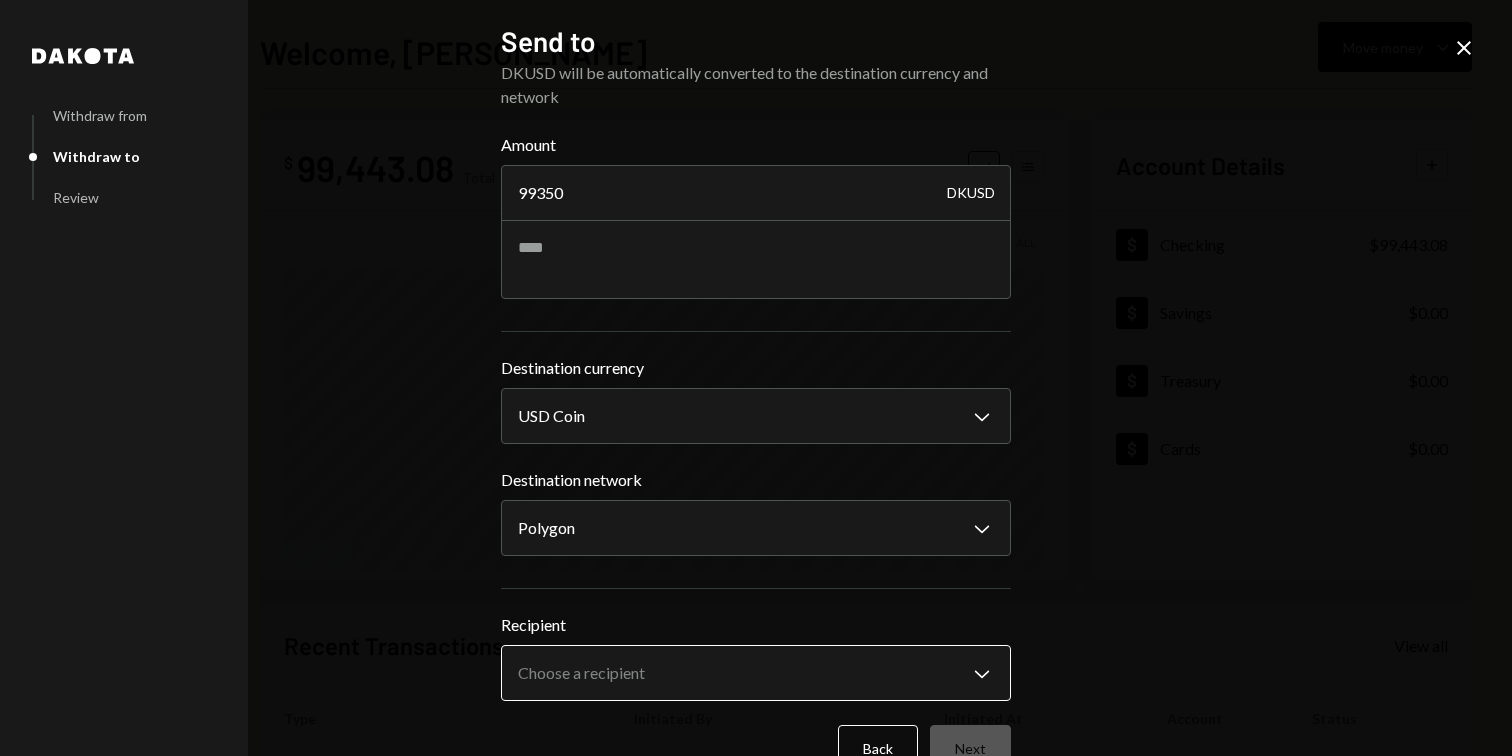 type on "99350" 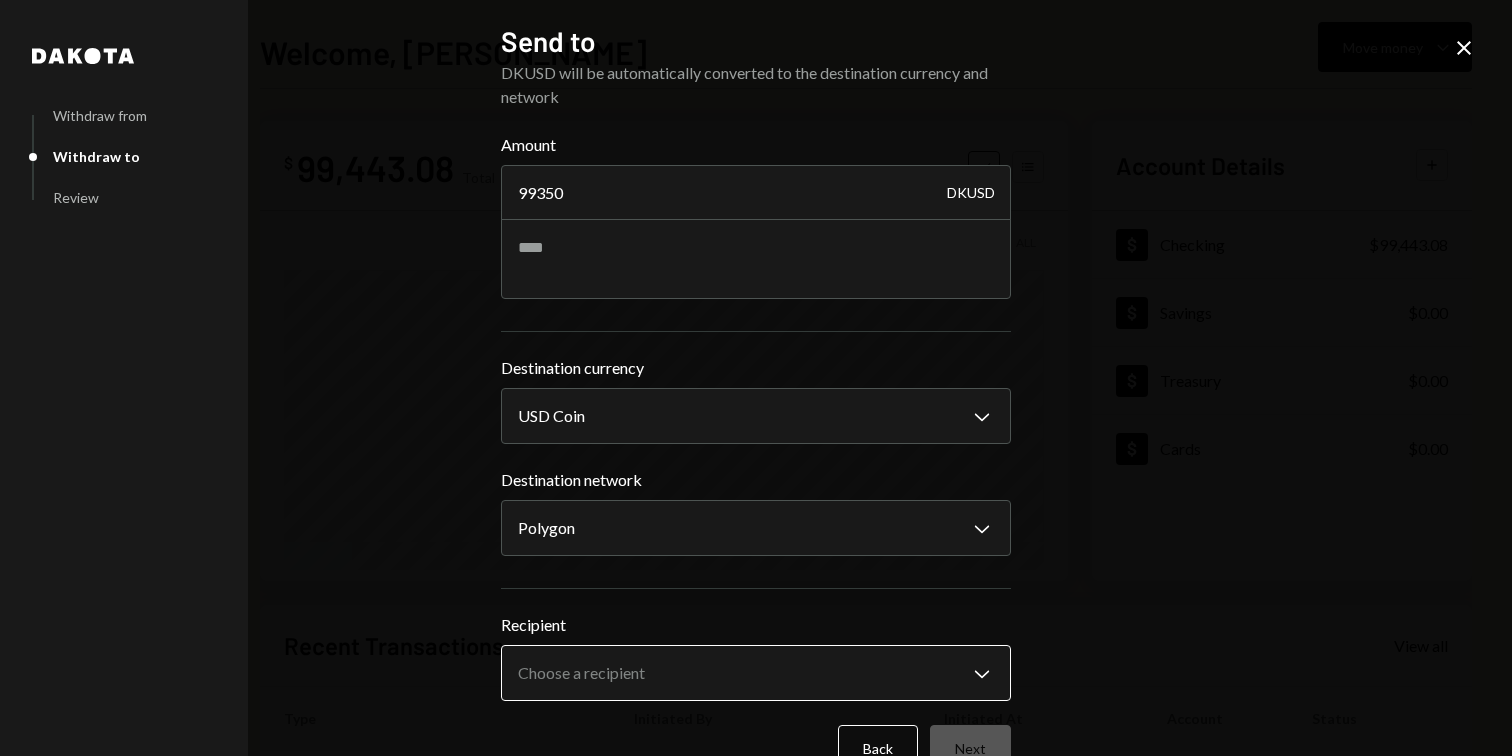 click on "V Vindey Inc. Caret Down Home Home Inbox Inbox Activities Transactions Accounts Accounts Caret Down Checking $99,443.08 Savings $0.00 Treasury $0.00 Cards $0.00 Dollar Rewards User Recipients Team Team Welcome, Gavin Move money Caret Down $ 99,443.08 Total Graph Accounts 1W 1M 3M 1Y ALL Account Details Plus Dollar Checking $99,443.08 Dollar Savings $0.00 Dollar Treasury $0.00 Dollar Cards $0.00 Recent Transactions View all Type Initiated By Initiated At Account Status Bank Deposit $99,411.40 MQVN COMMUNITY D 07/07/25 10:06 AM Checking Completed Withdrawal 99,194.52  DKUSD Gavin Karcsak 07/02/25 10:45 AM Checking Completed Bank Deposit $99,101.20 MQVN COMMUNITY D 07/02/25 10:35 AM Checking Completed Bank Deposit $100.00 TITANEDGE GAMING LLC 07/02/25 10:19 AM Checking Completed Withdrawal 19,900  DKUSD Gavin Karcsak 06/23/25 1:43 PM Checking Completed /dashboard Dakota Withdraw from Withdraw to Review Send to DKUSD will be automatically converted to the destination currency and network Amount 99350 DKUSD ******" at bounding box center [756, 378] 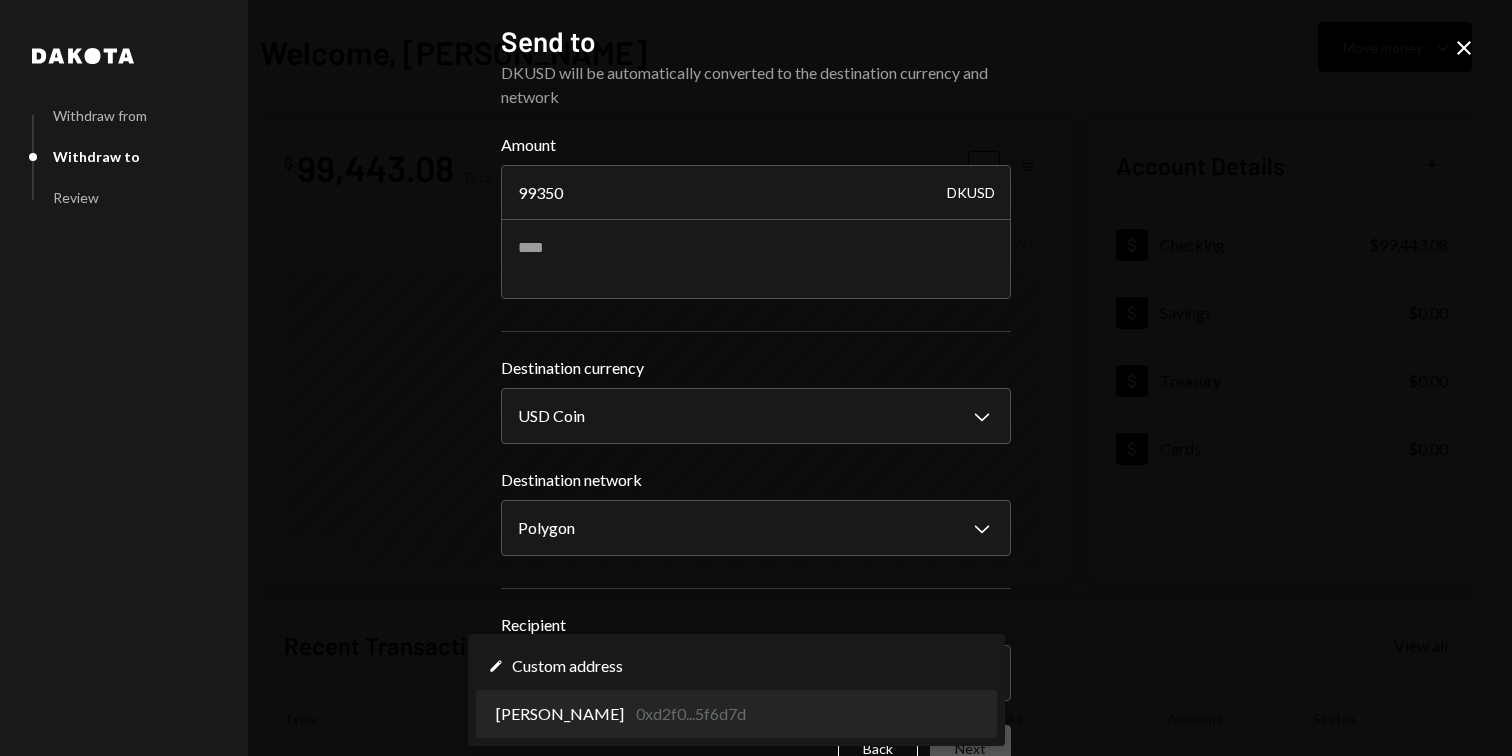 select on "**********" 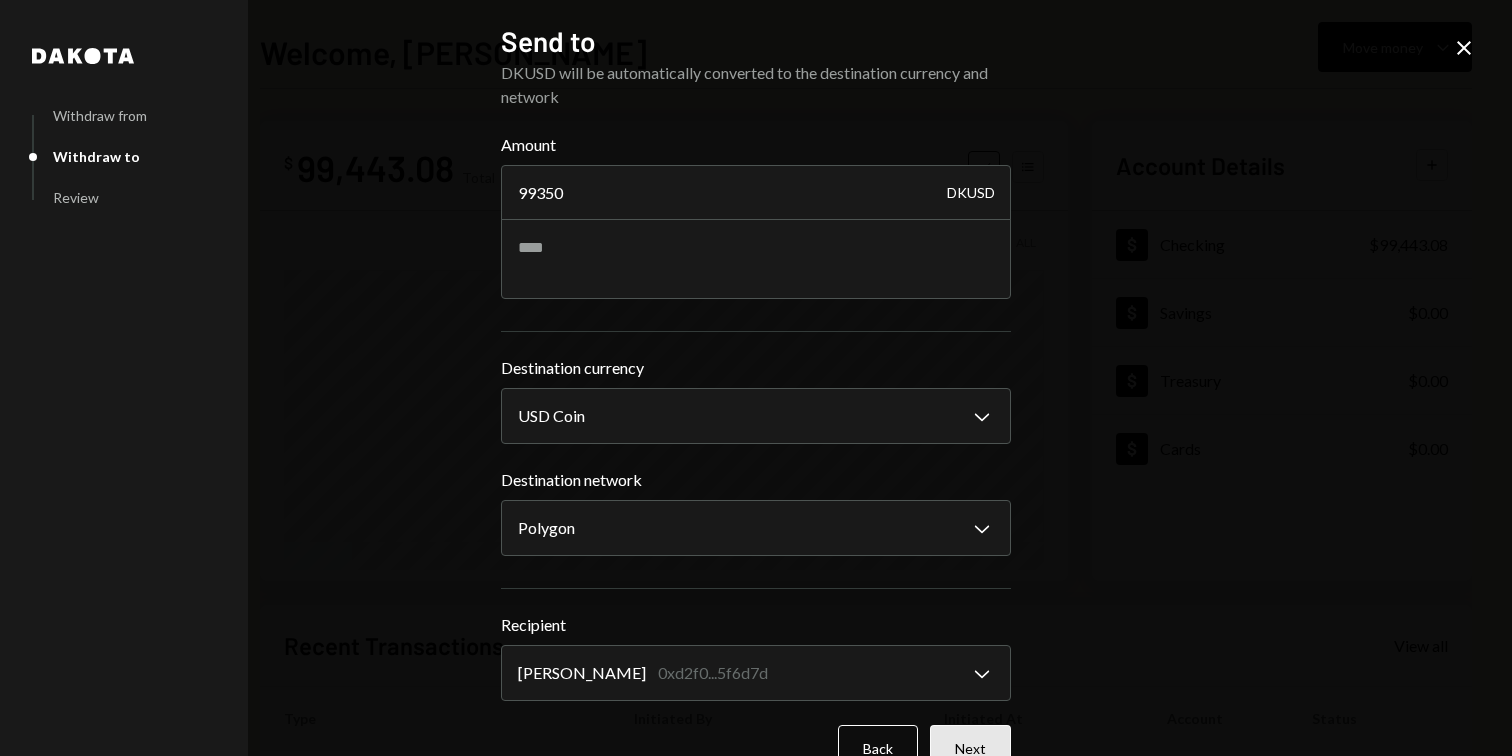 click on "Next" at bounding box center [970, 748] 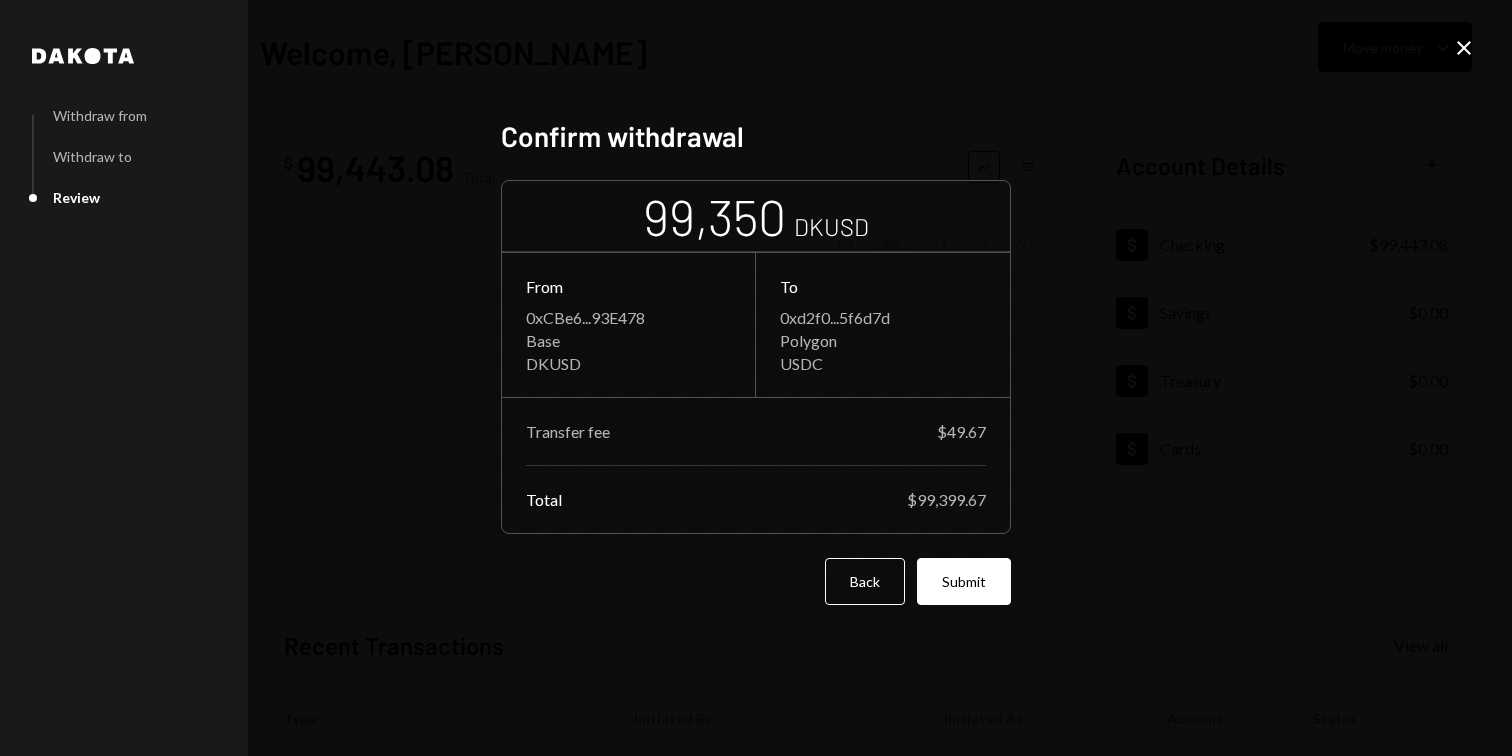 drag, startPoint x: 988, startPoint y: 583, endPoint x: 1000, endPoint y: 591, distance: 14.422205 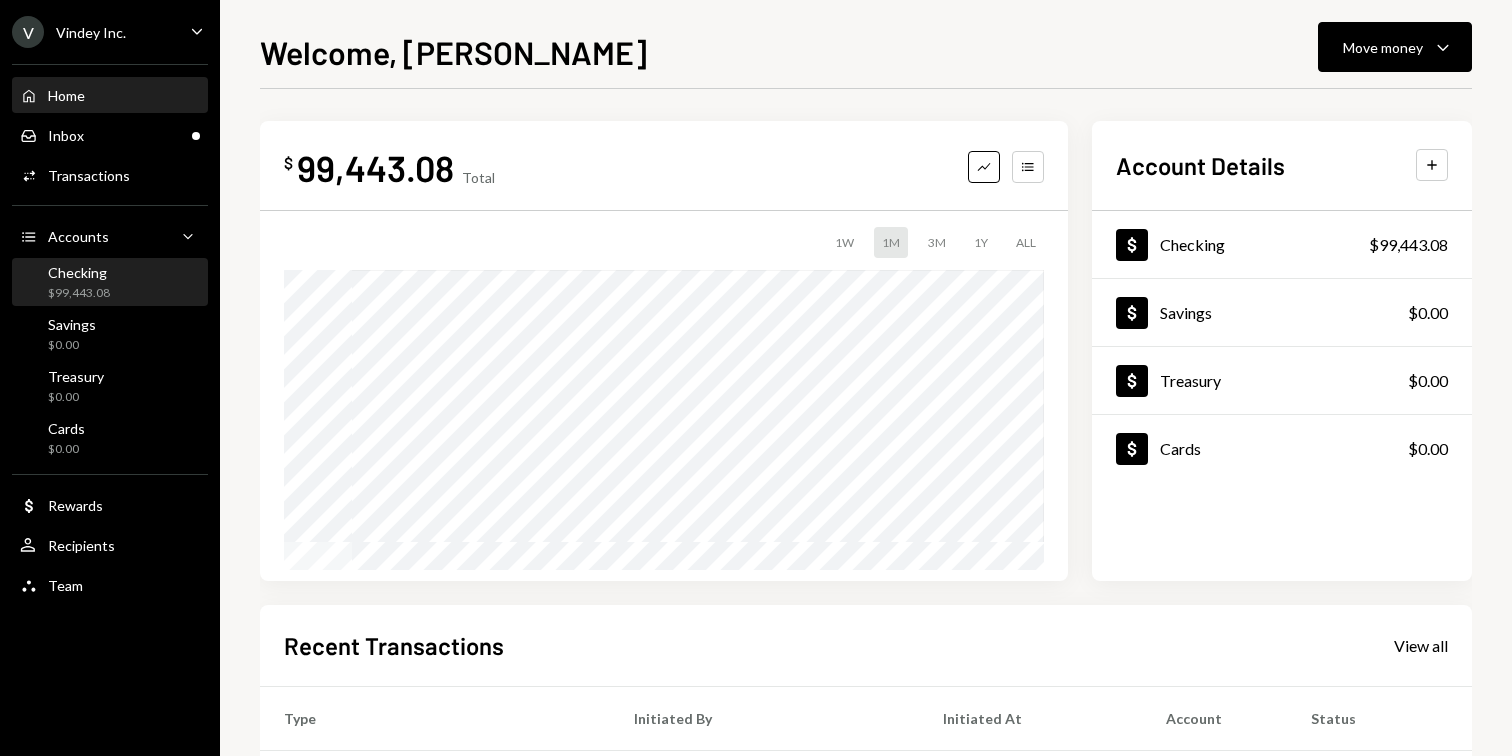 click on "Checking $99,443.08" at bounding box center (110, 283) 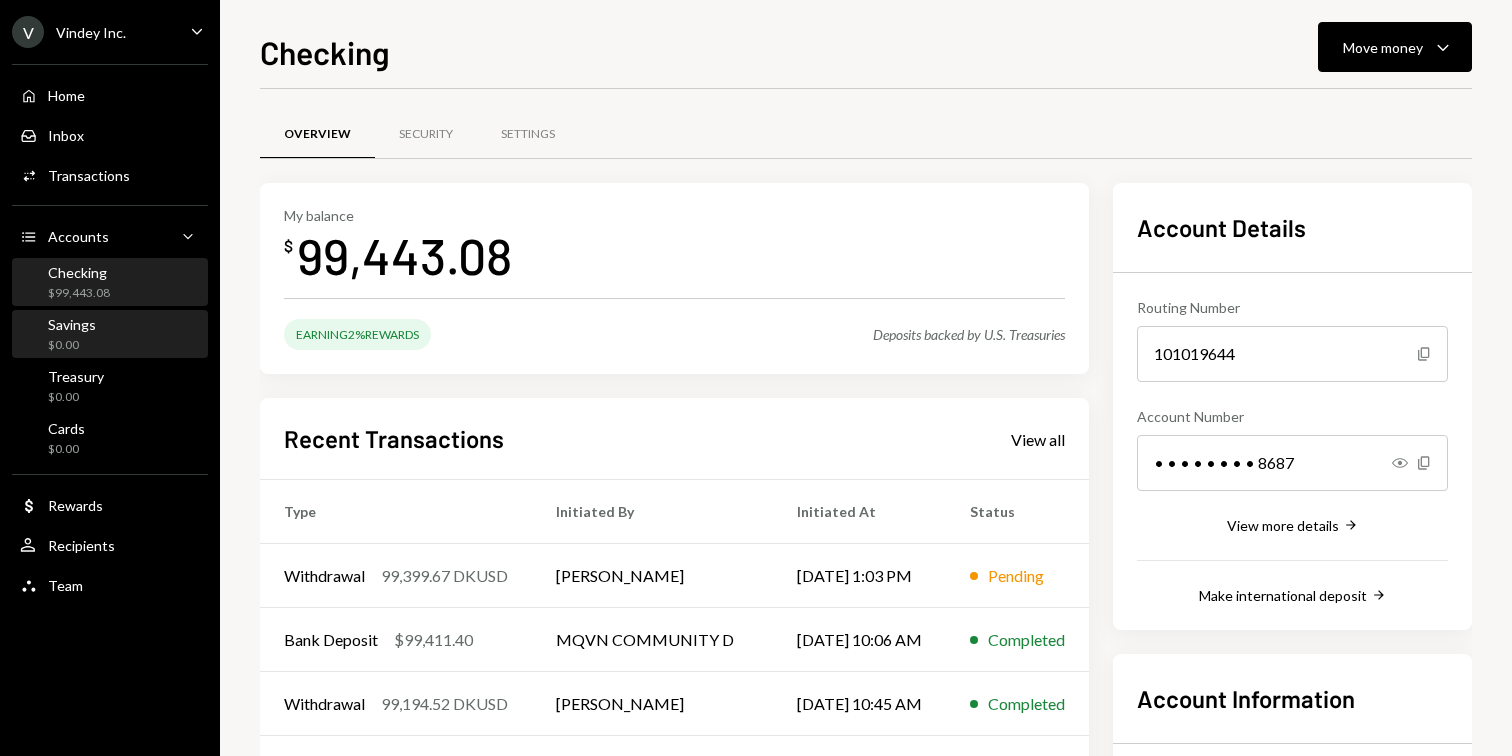 click on "Savings $0.00" at bounding box center [72, 335] 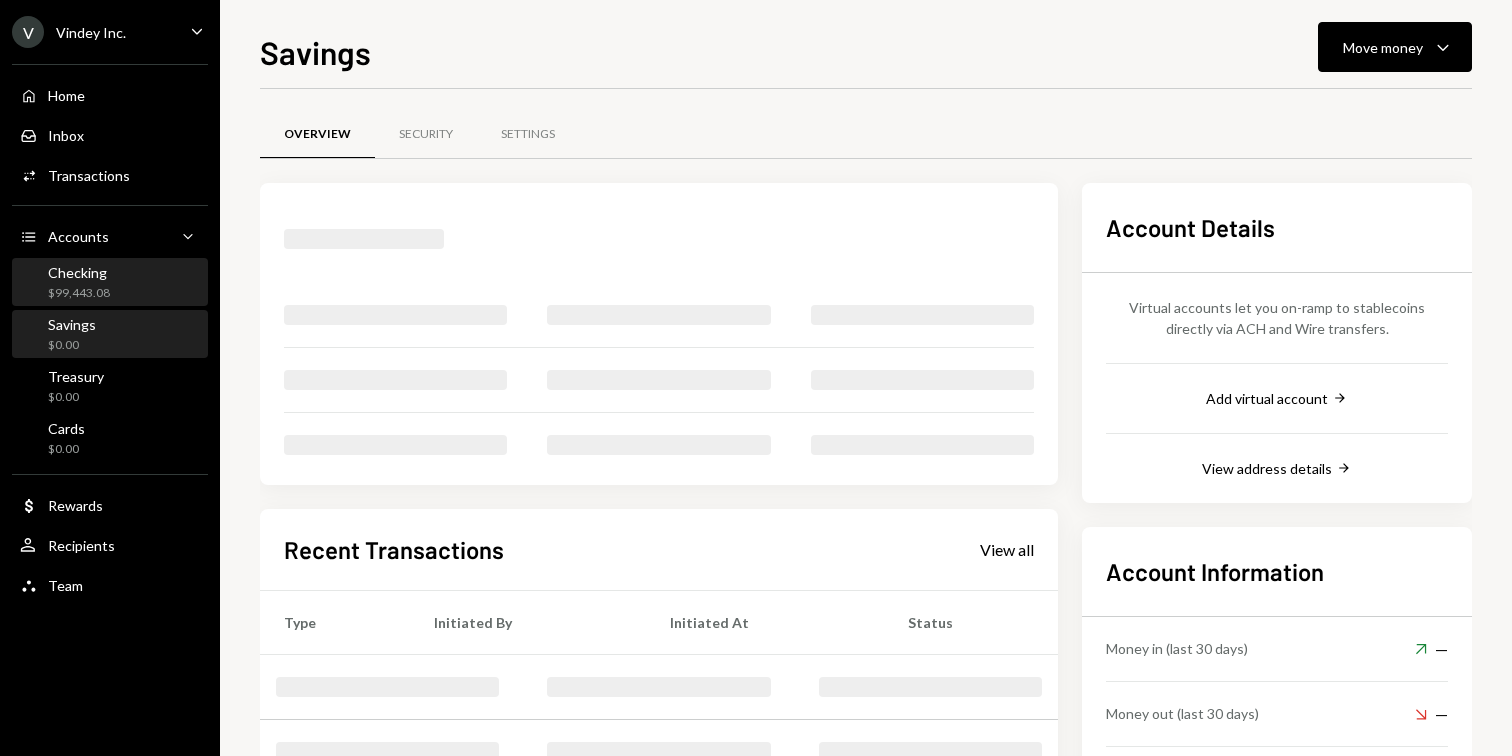 click on "$99,443.08" at bounding box center [79, 293] 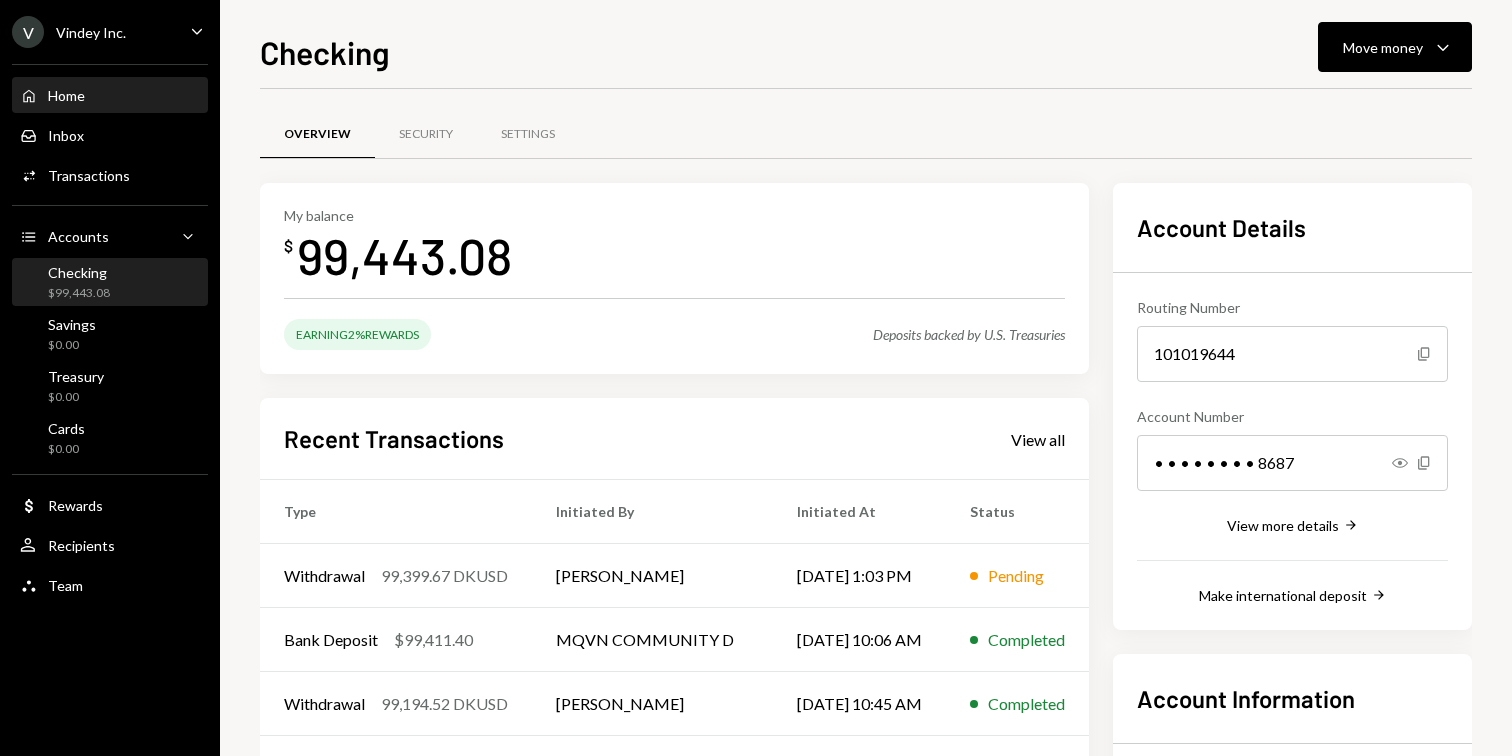 click on "Home Home" at bounding box center [110, 96] 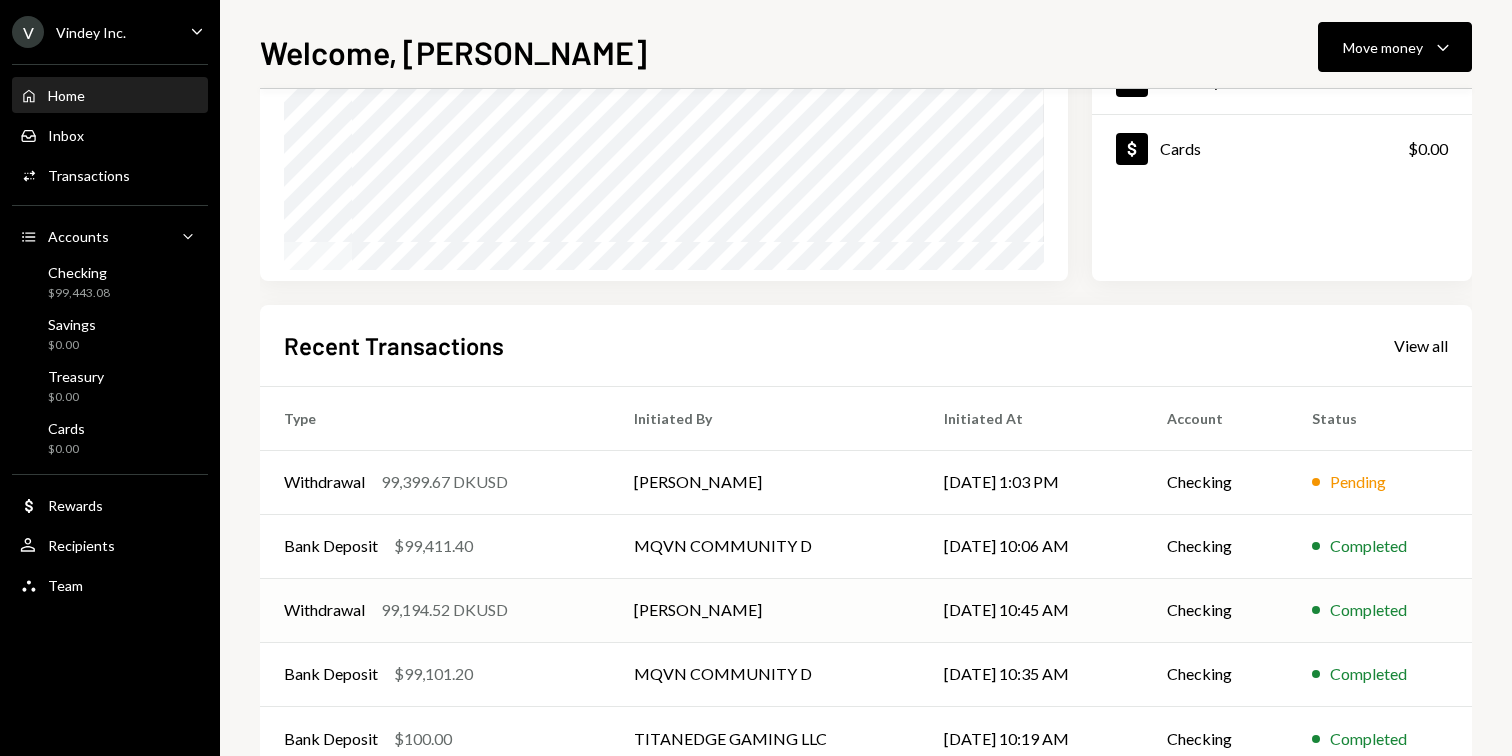 scroll, scrollTop: 303, scrollLeft: 0, axis: vertical 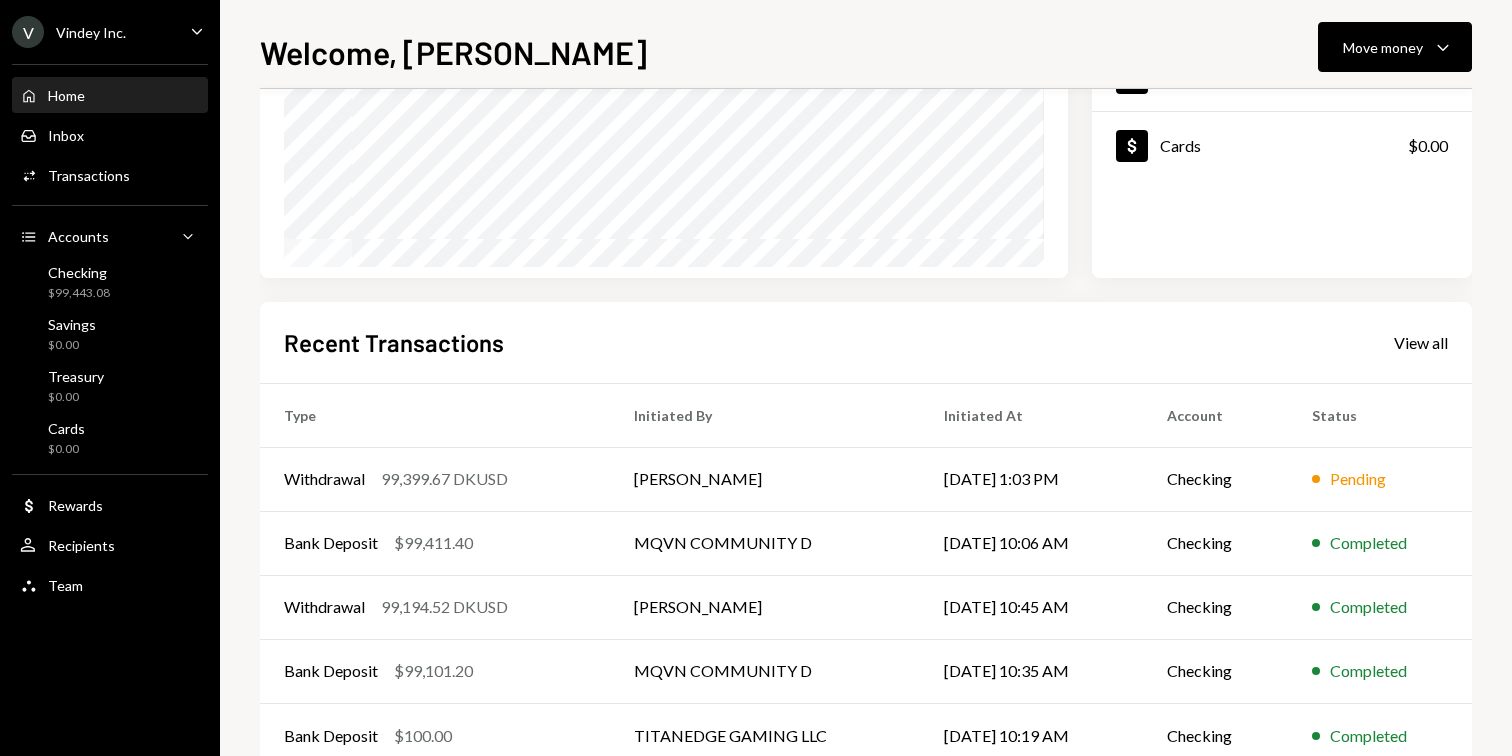 click on "Recent Transactions View all" at bounding box center (866, 342) 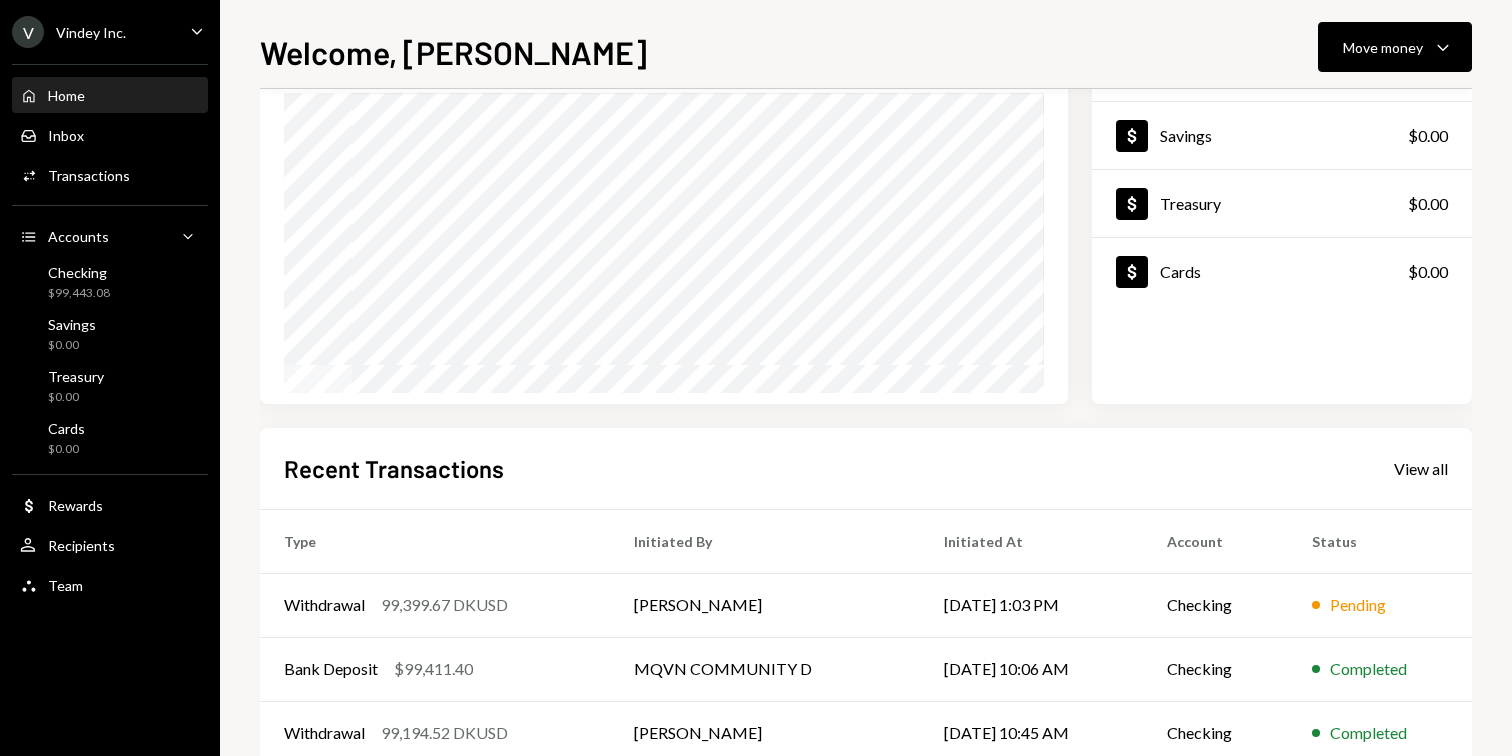 scroll, scrollTop: 0, scrollLeft: 0, axis: both 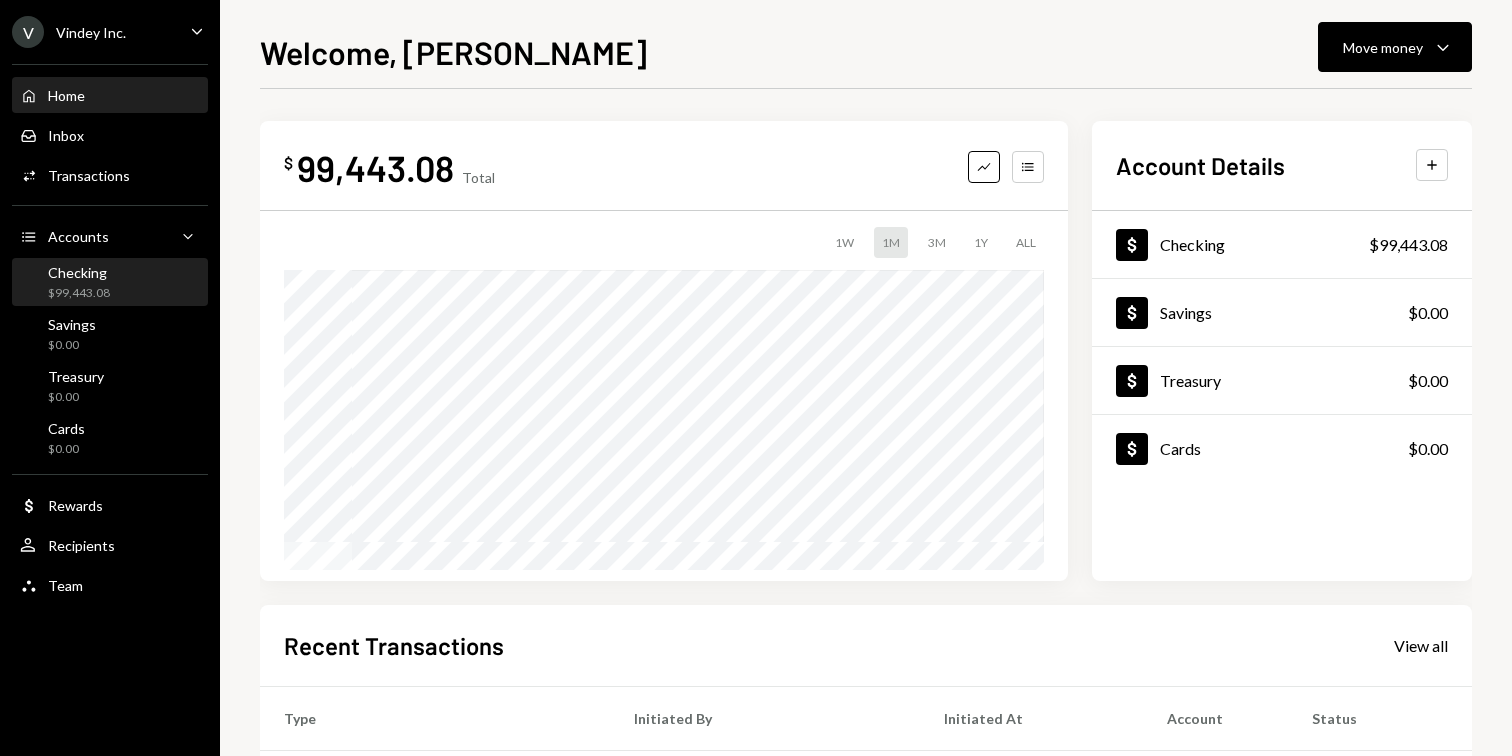 click on "Checking $99,443.08" at bounding box center [110, 283] 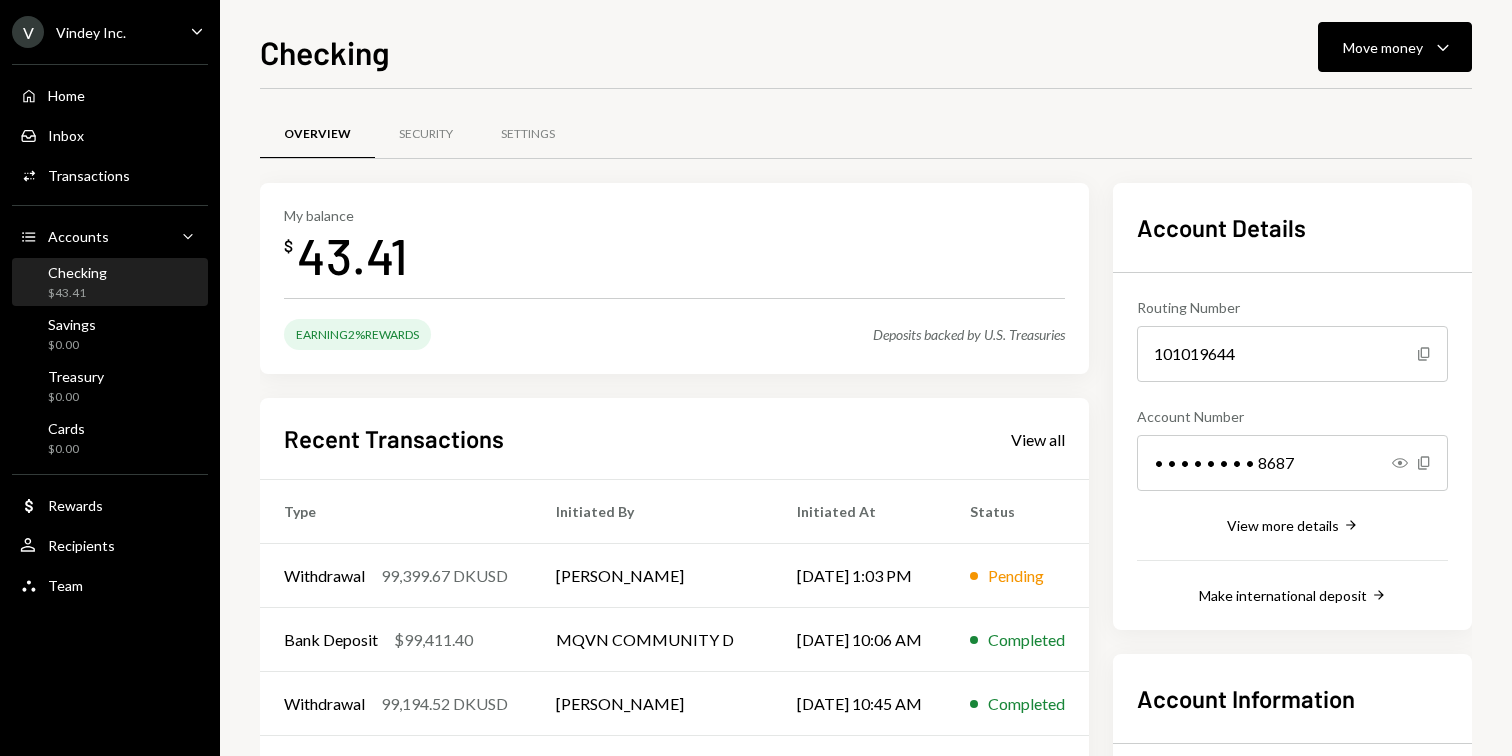 click on "Recent Transactions View all" at bounding box center (674, 438) 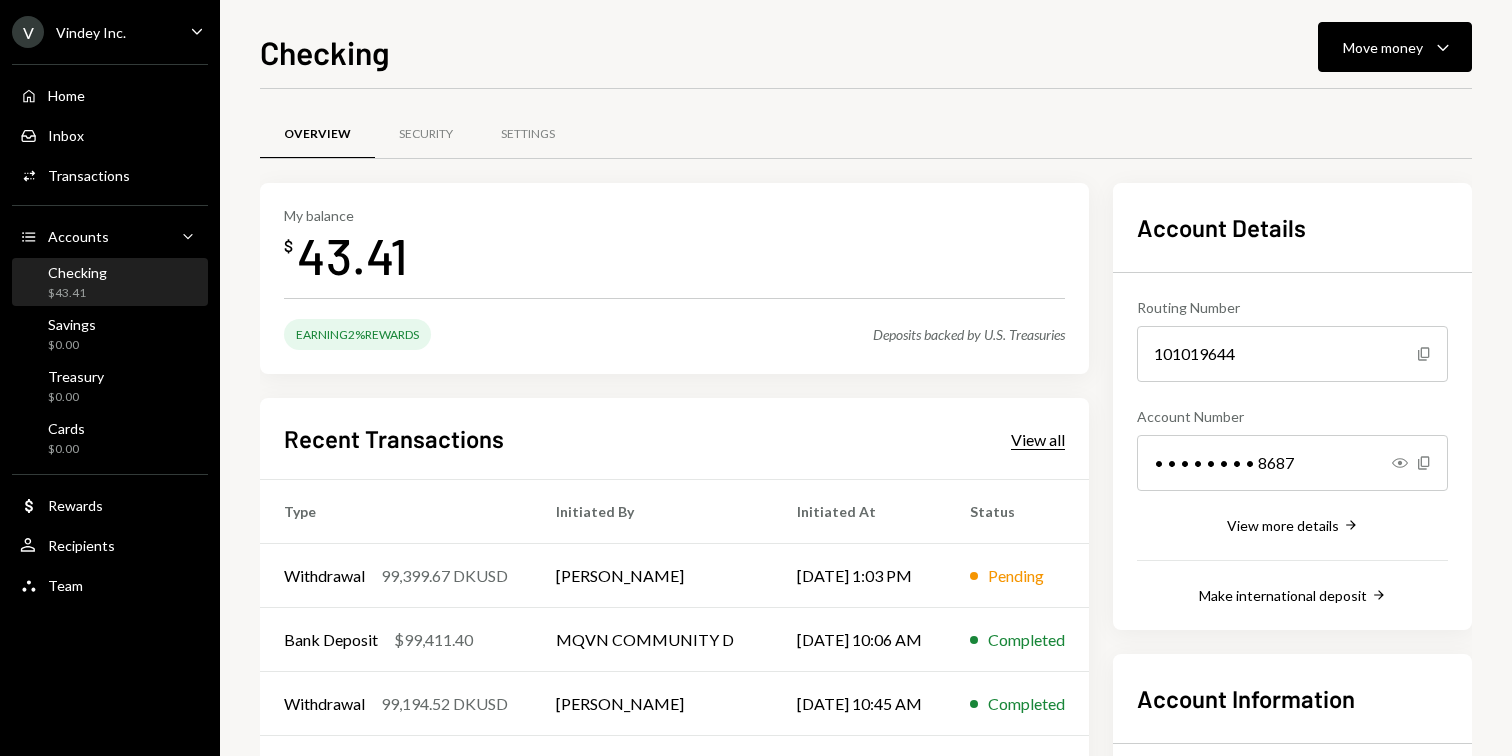 click on "View all" at bounding box center [1038, 440] 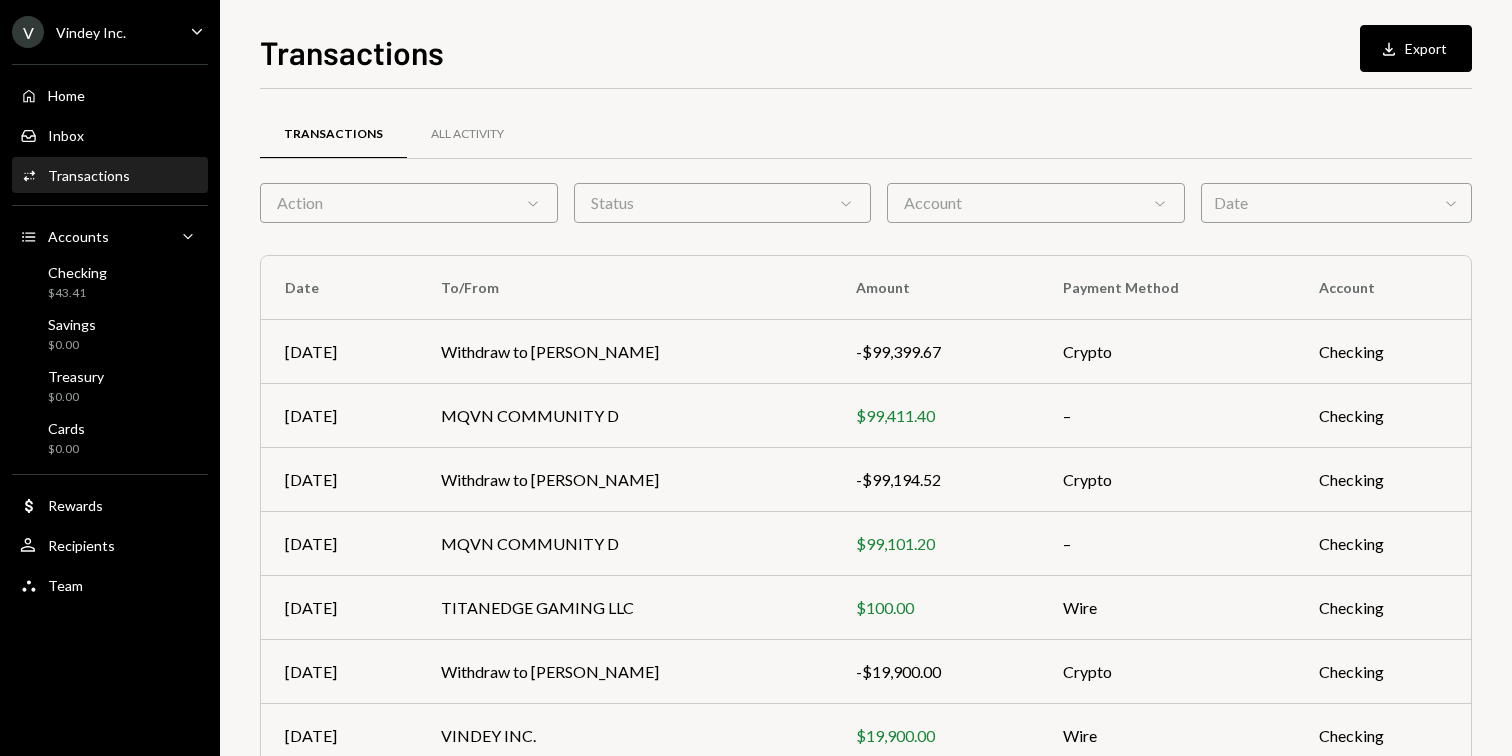click on "Action Chevron Down" at bounding box center [409, 203] 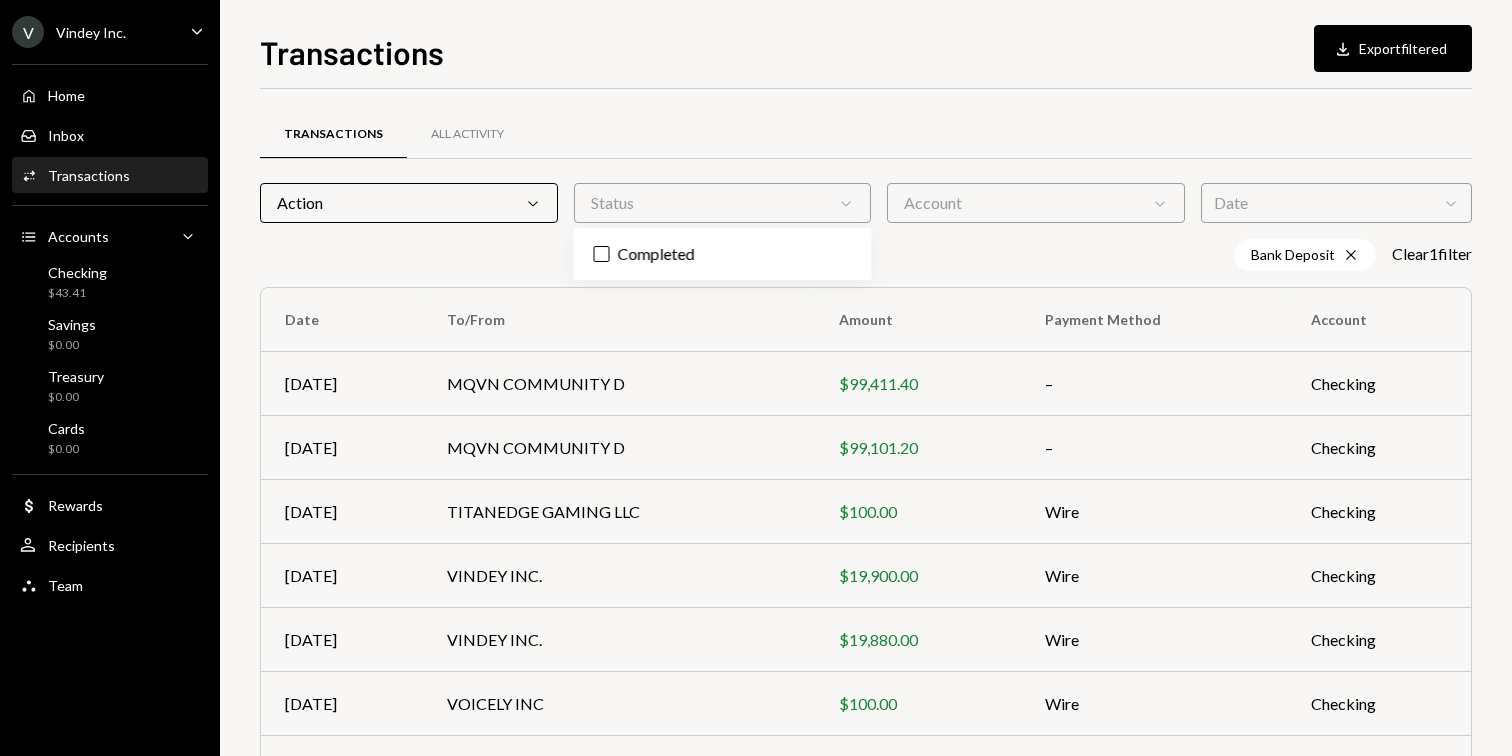 scroll, scrollTop: 0, scrollLeft: 0, axis: both 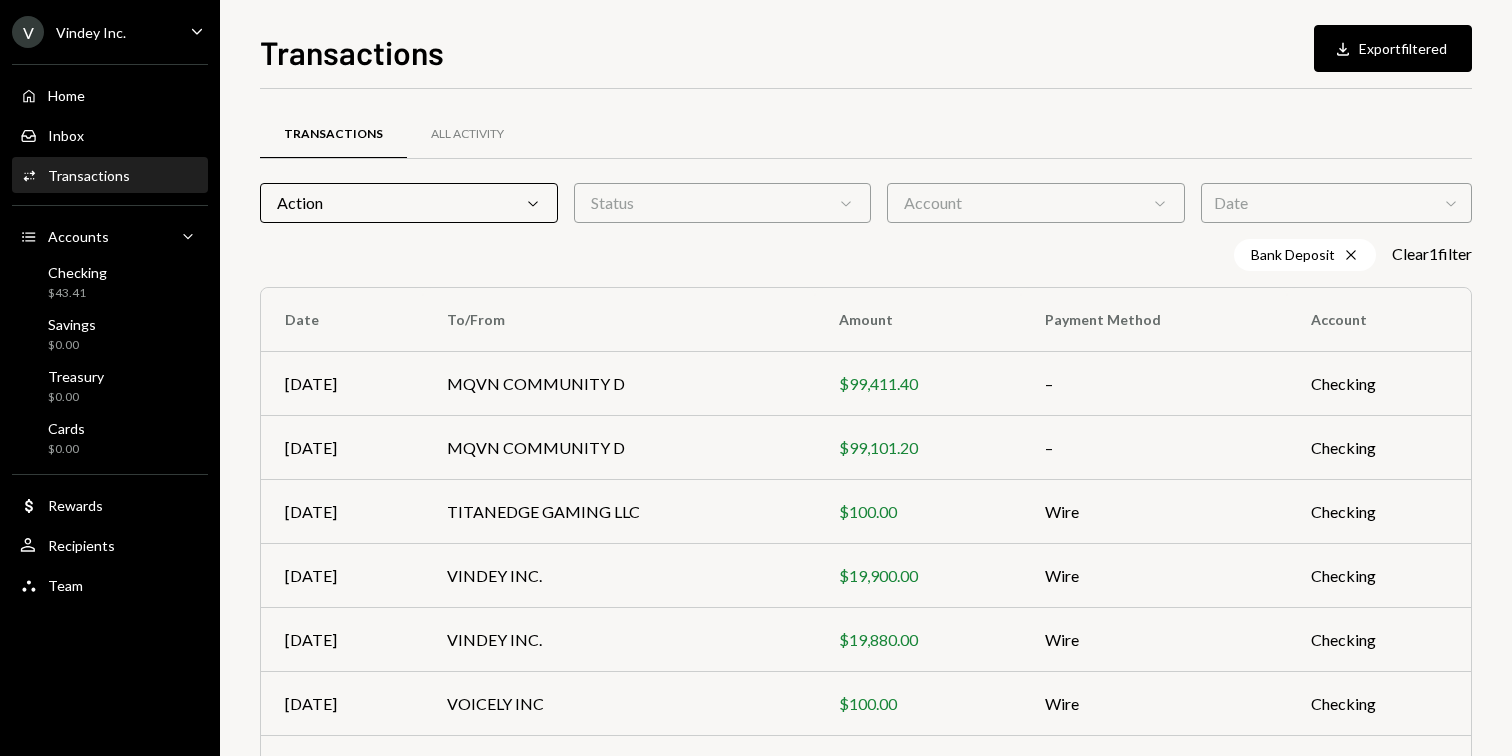 click on "Transactions All Activity Action Chevron Down Status Chevron Down Account Chevron Down Date Chevron Down Bank Deposit Cross Clear  1  filter Date To/From Amount Payment Method Account Jul 07 MQVN COMMUNITY D $99,411.40 – Checking Jul 02 MQVN COMMUNITY D $99,101.20 – Checking Jul 02 TITANEDGE GAMING LLC $100.00 Wire Checking Jun 23 VINDEY INC. $19,900.00 Wire Checking Jun 18 VINDEY INC. $19,880.00 Wire Checking May 30 VOICELY INC $100.00 Wire Checking Apr 23 VINDEY INC. $90.00 Wire Checking" at bounding box center (866, 465) 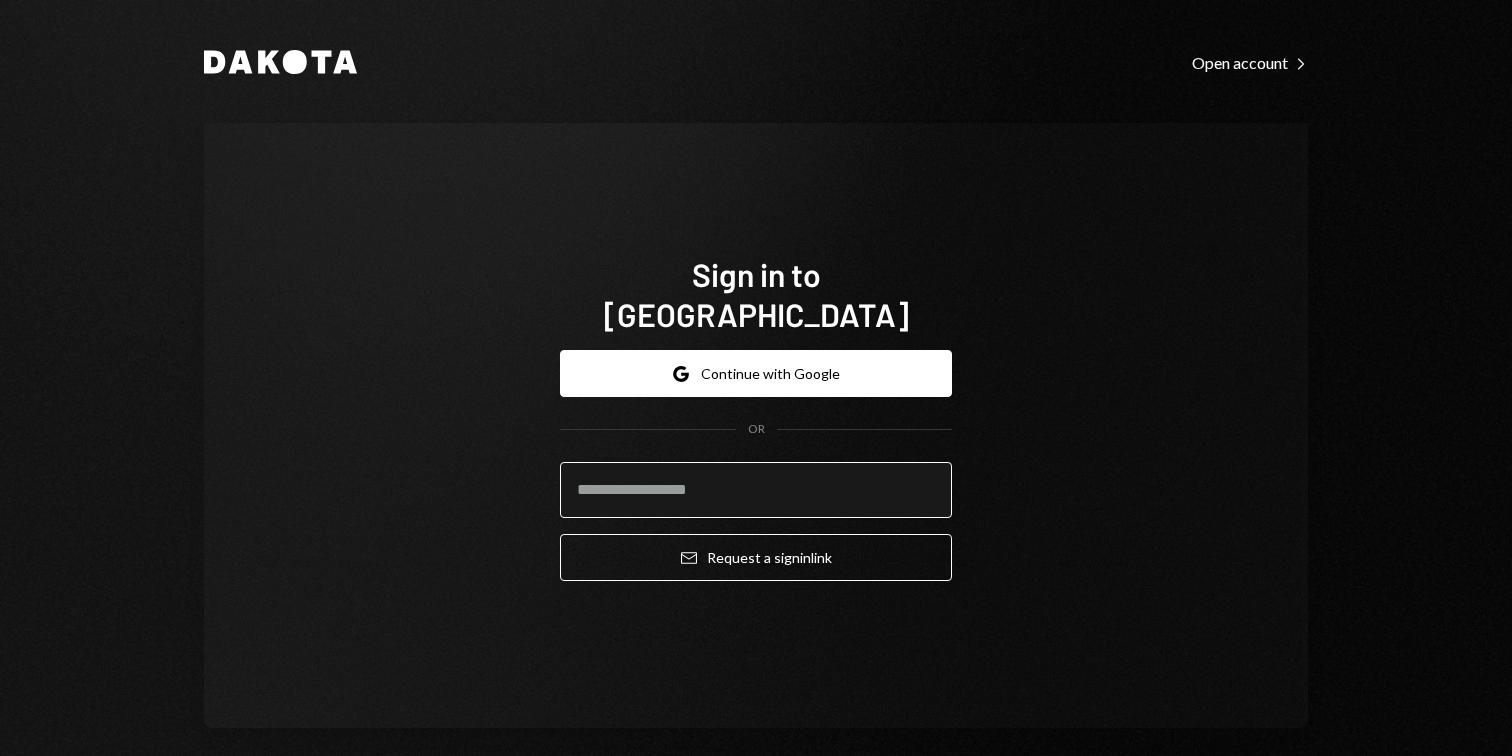click at bounding box center [756, 490] 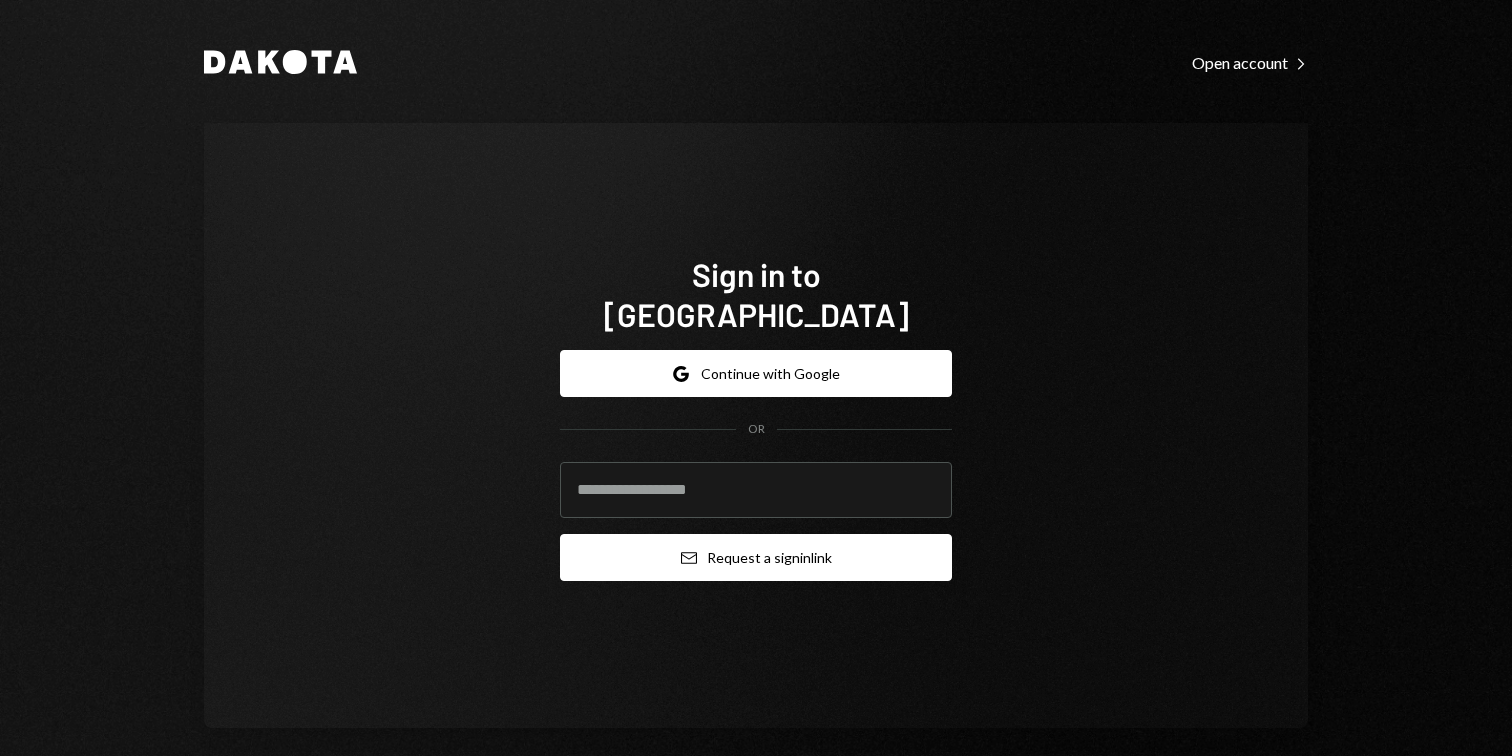 type on "**********" 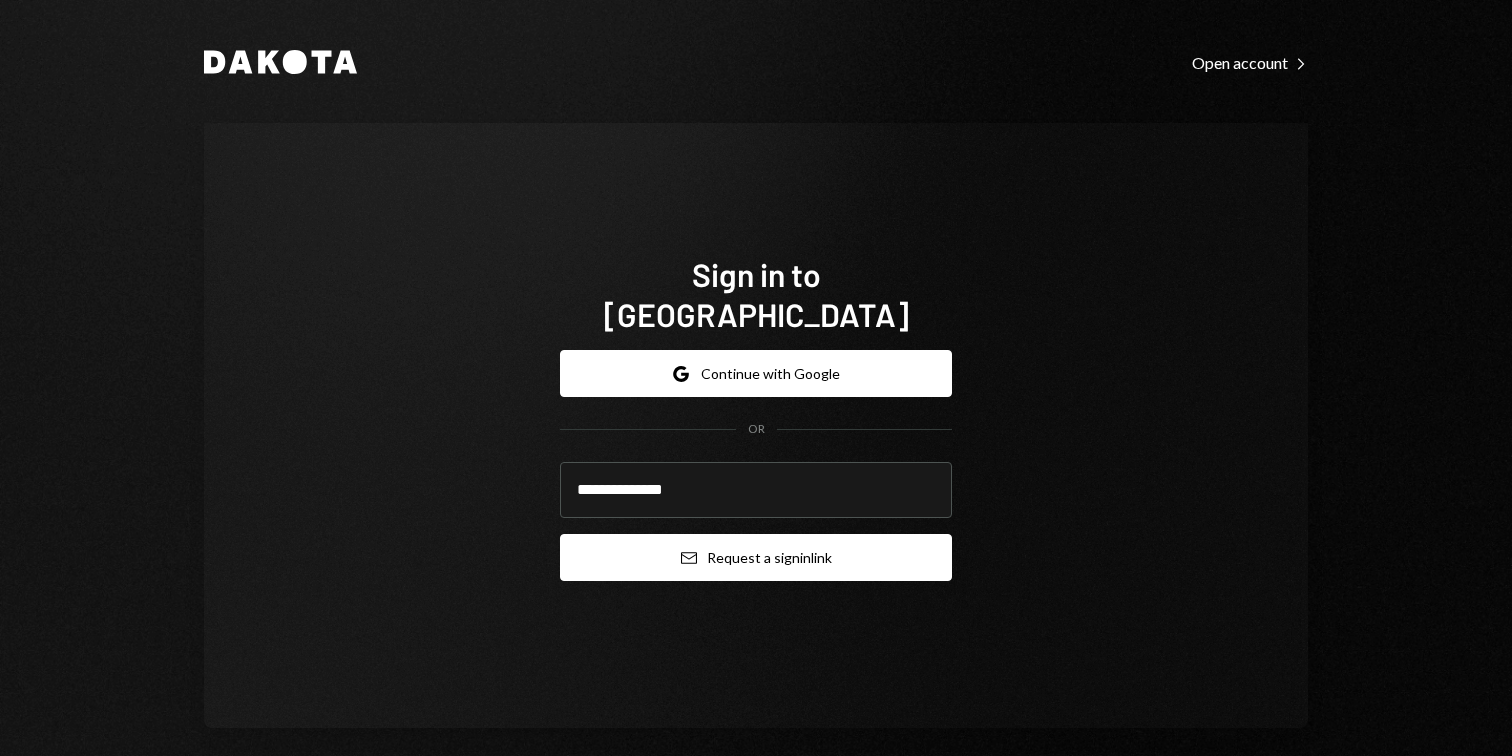click on "Email Request a sign  in  link" at bounding box center (756, 557) 